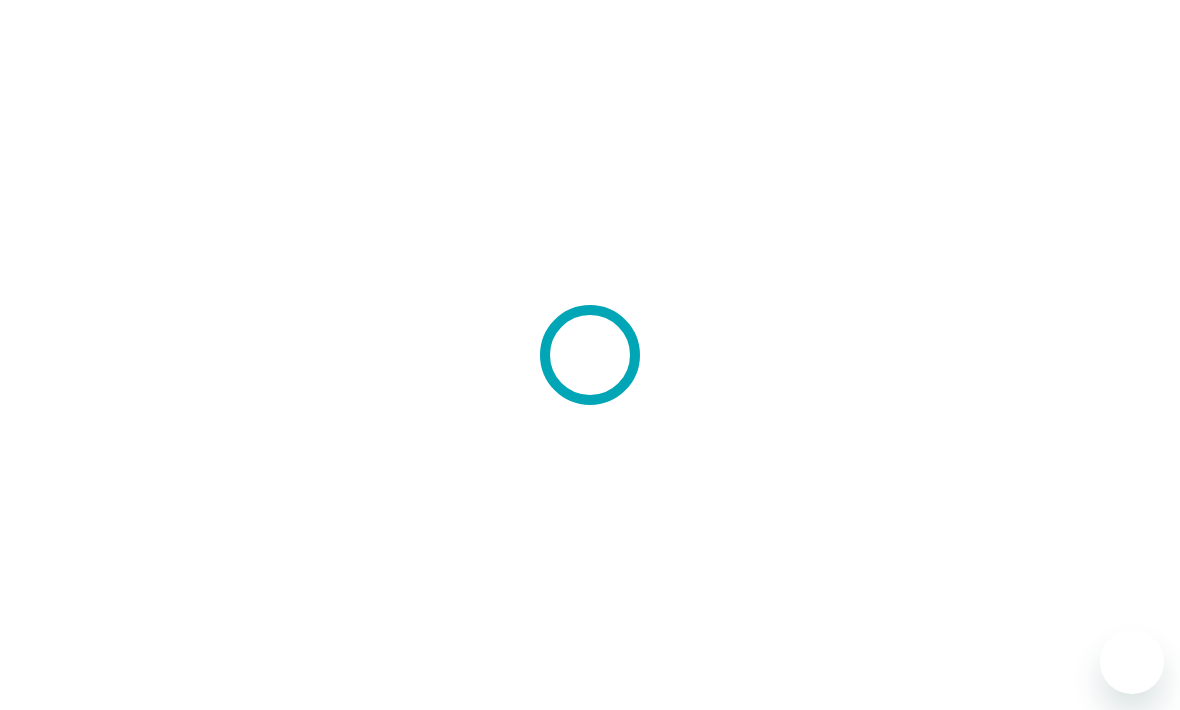 scroll, scrollTop: 0, scrollLeft: 0, axis: both 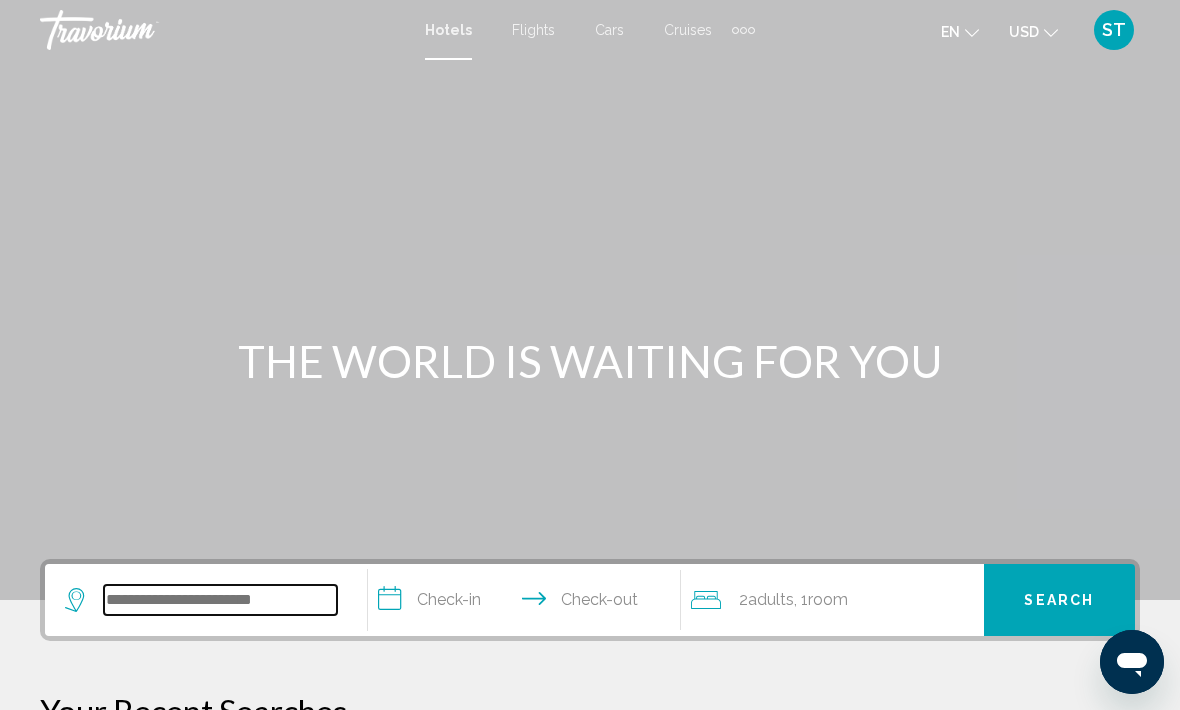 click at bounding box center [220, 600] 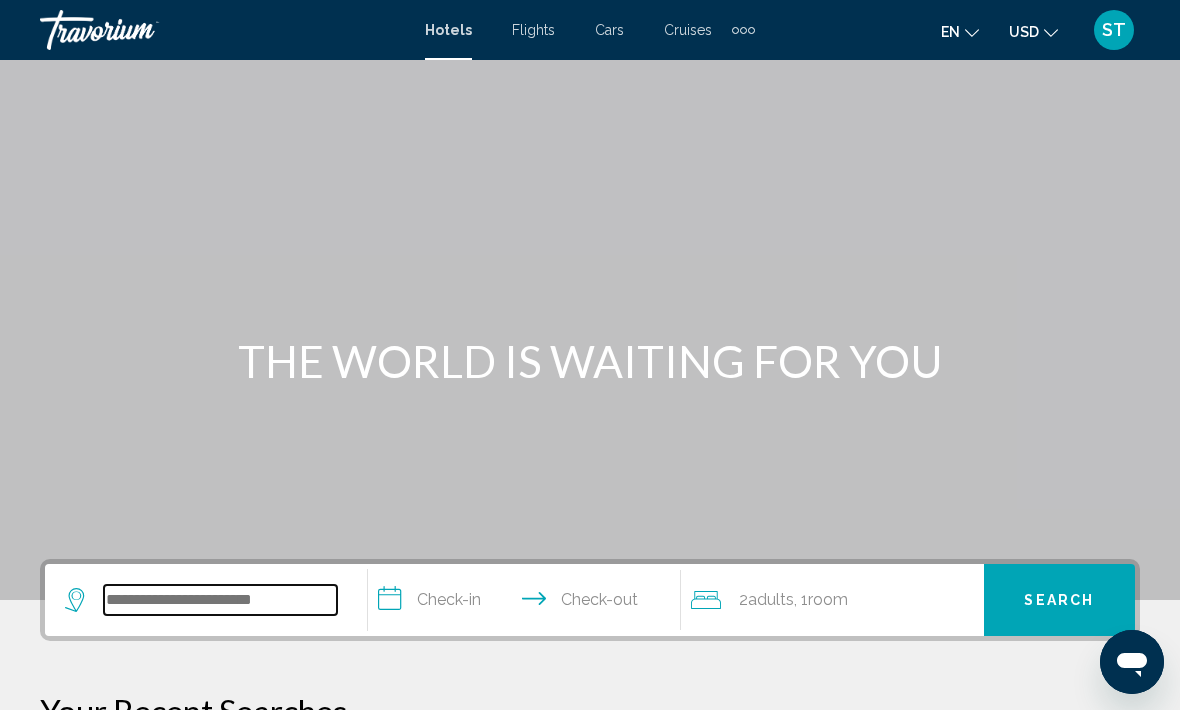 scroll, scrollTop: 34, scrollLeft: 0, axis: vertical 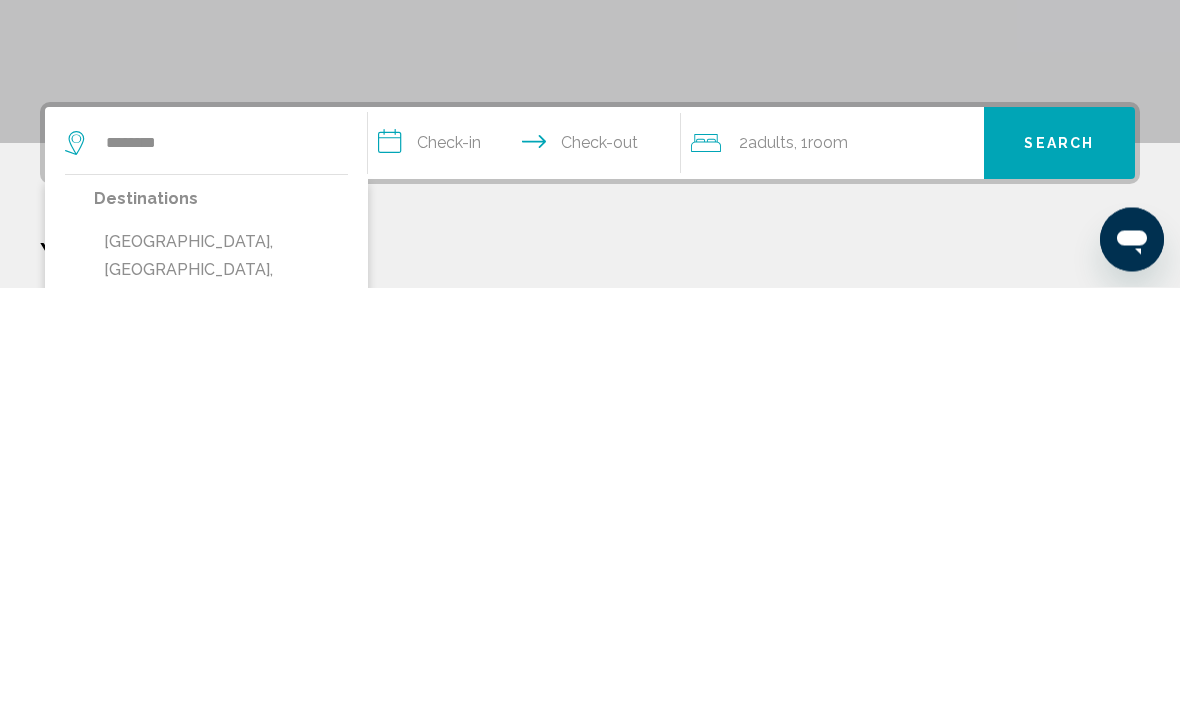 click on "[GEOGRAPHIC_DATA], [GEOGRAPHIC_DATA], [GEOGRAPHIC_DATA] (AUH)" at bounding box center (221, 693) 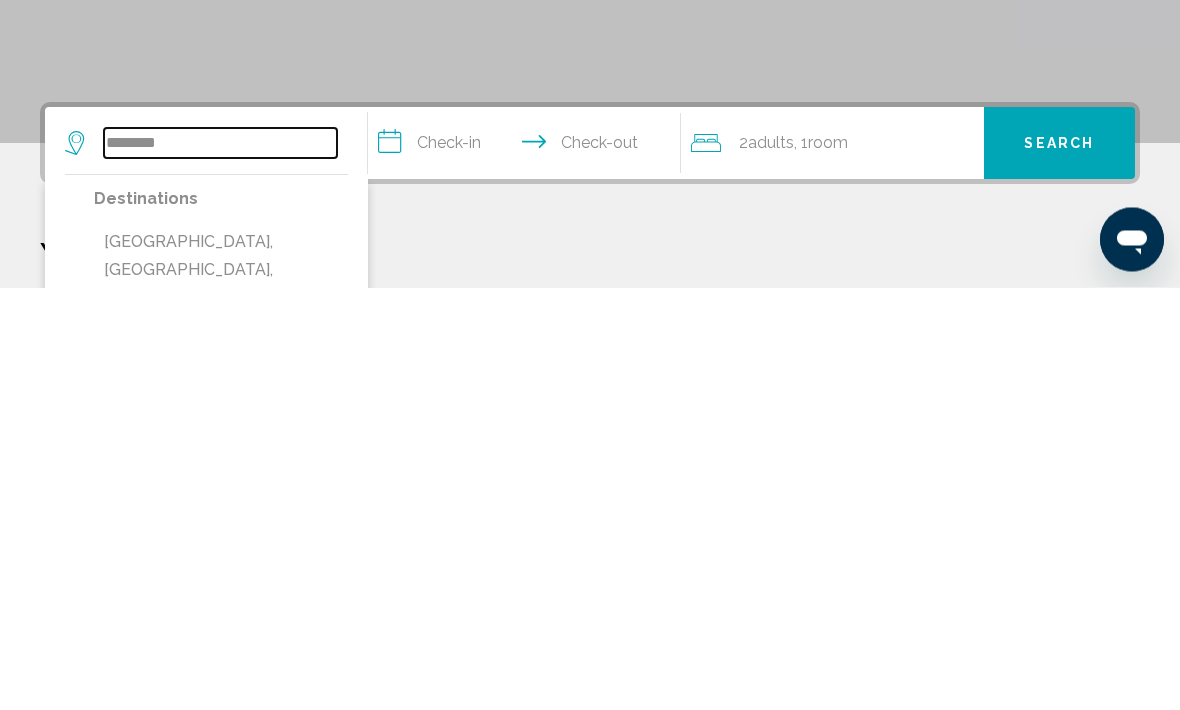 type on "**********" 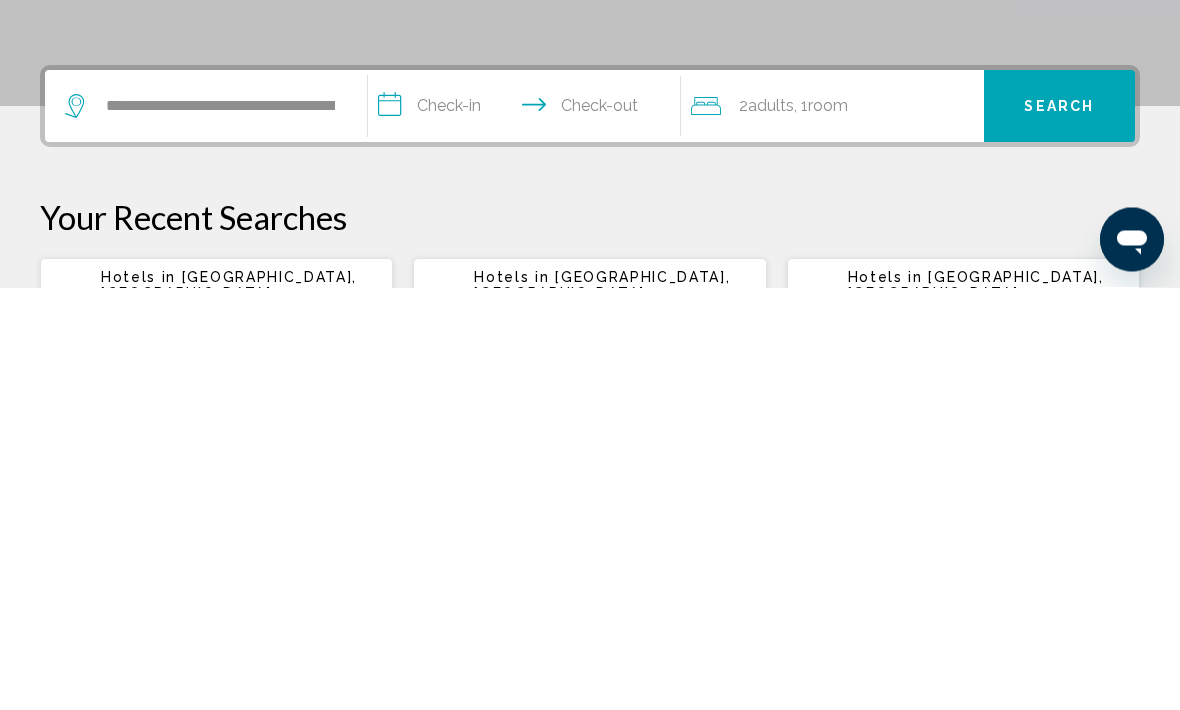 click on "**********" at bounding box center (528, 532) 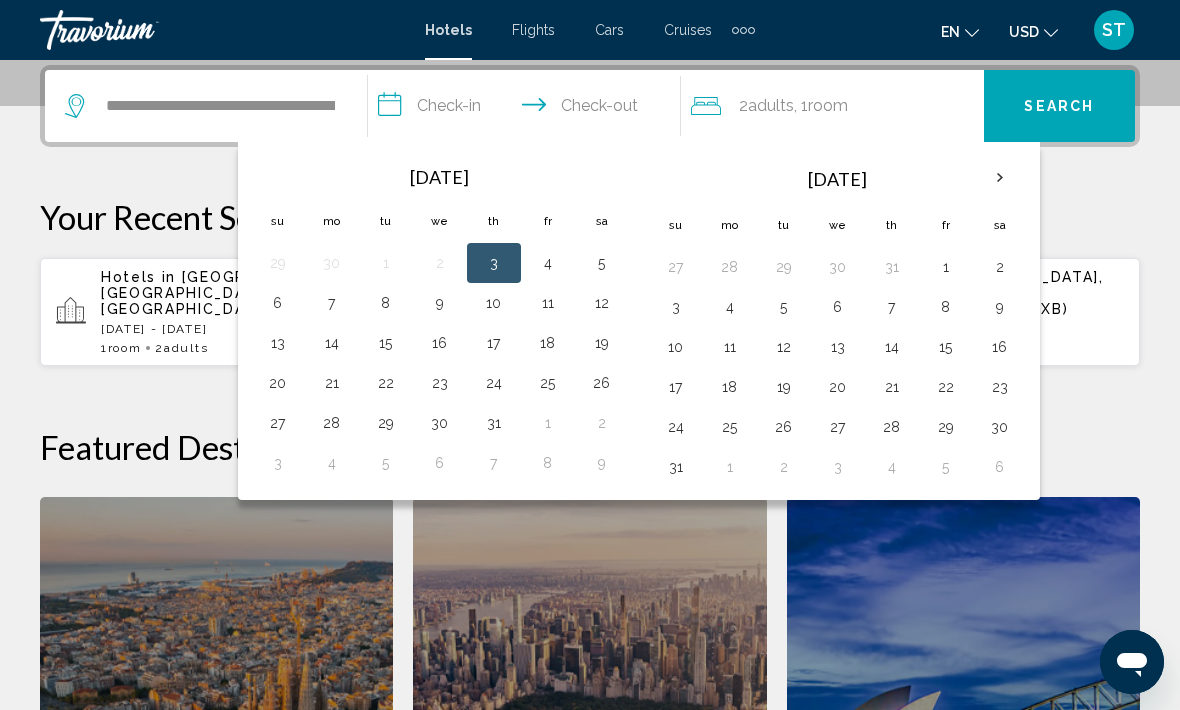 click on "9" at bounding box center (440, 303) 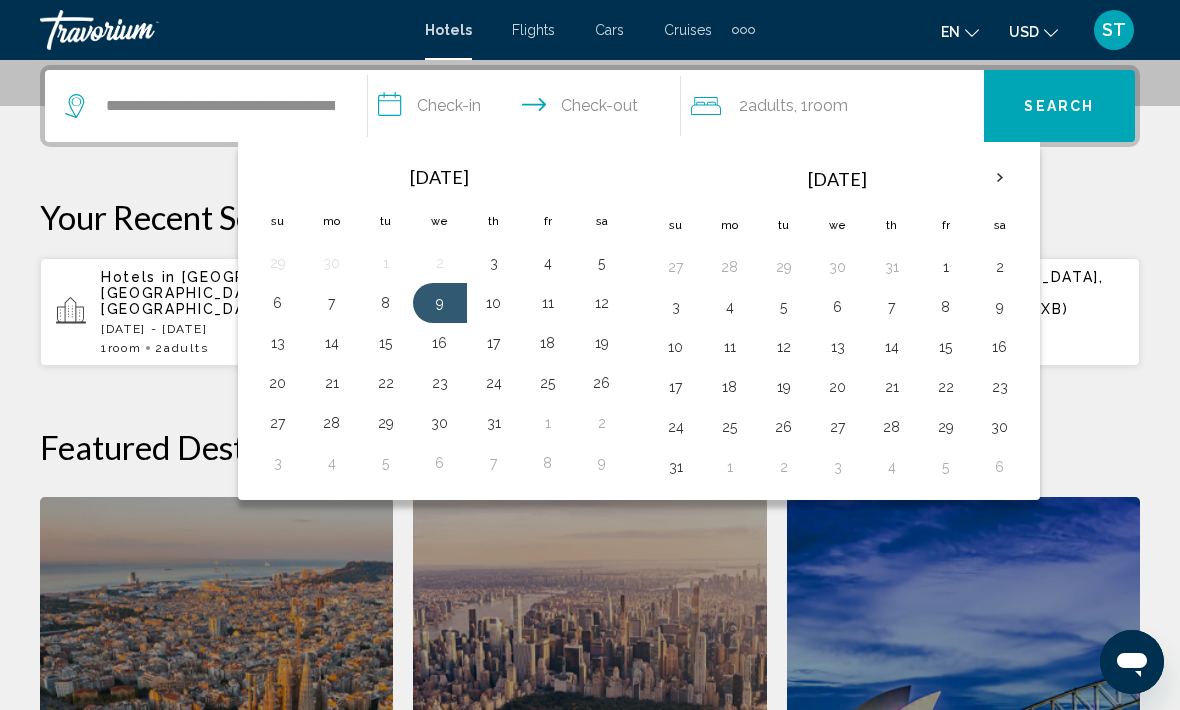 click on "11" at bounding box center [548, 303] 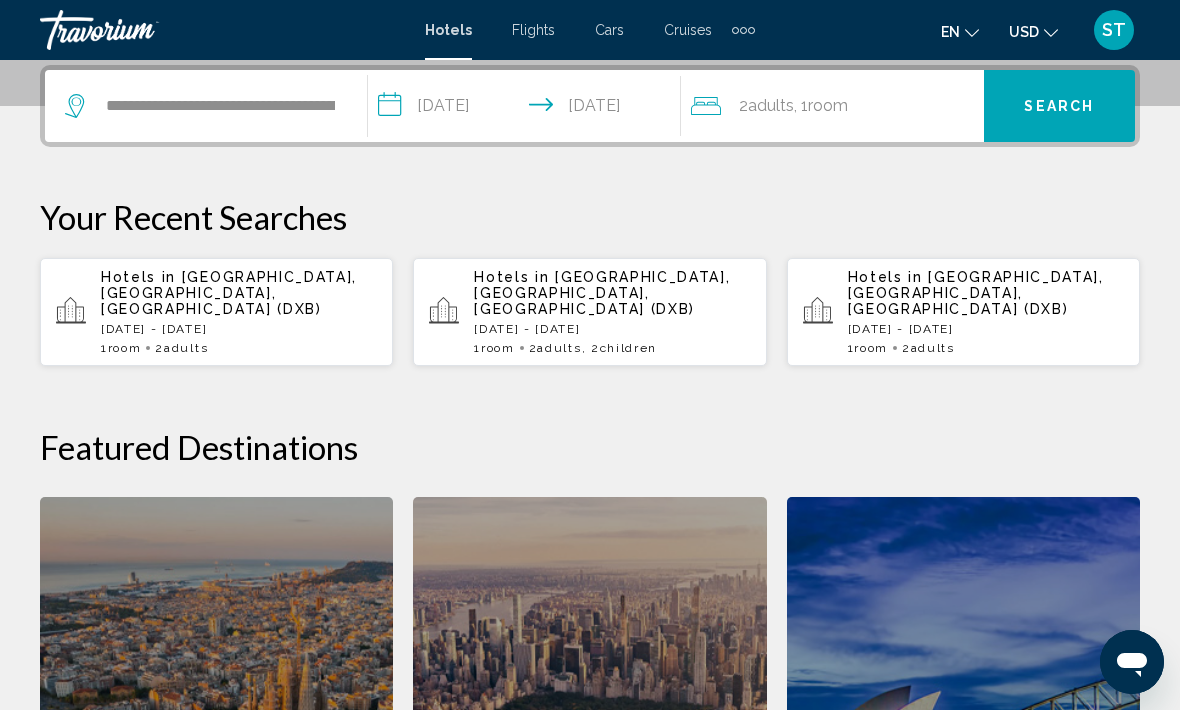 click on "2  Adult Adults , 1  Room rooms" 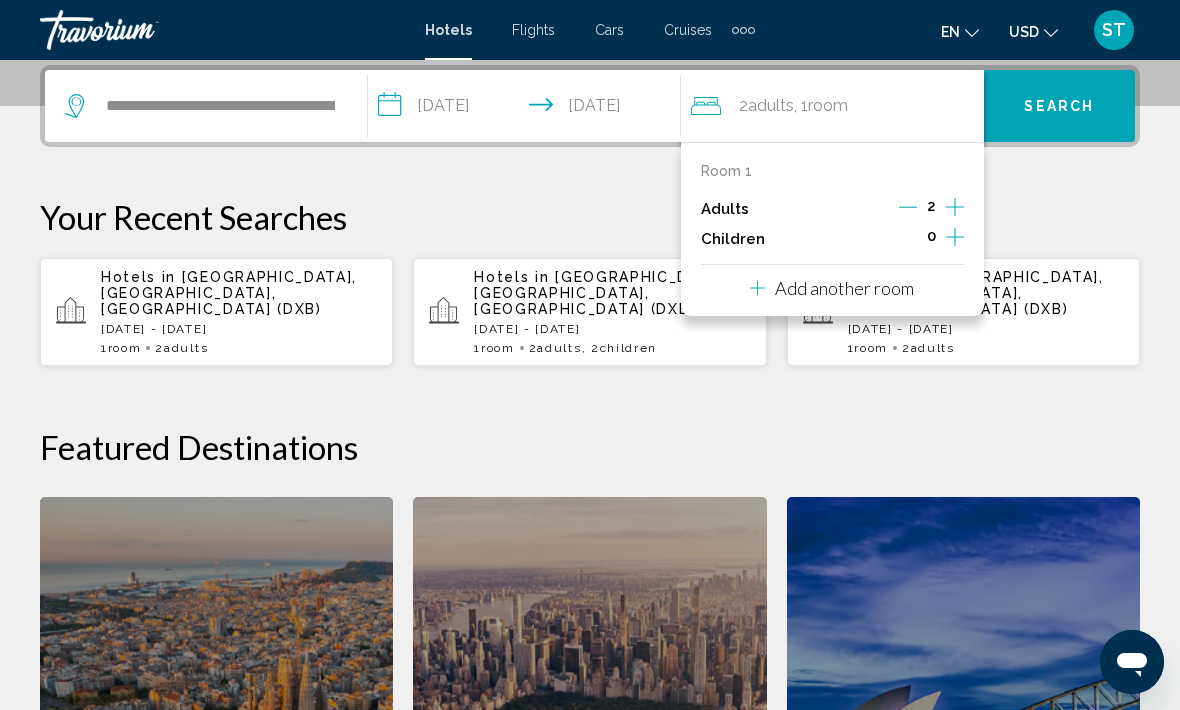 click 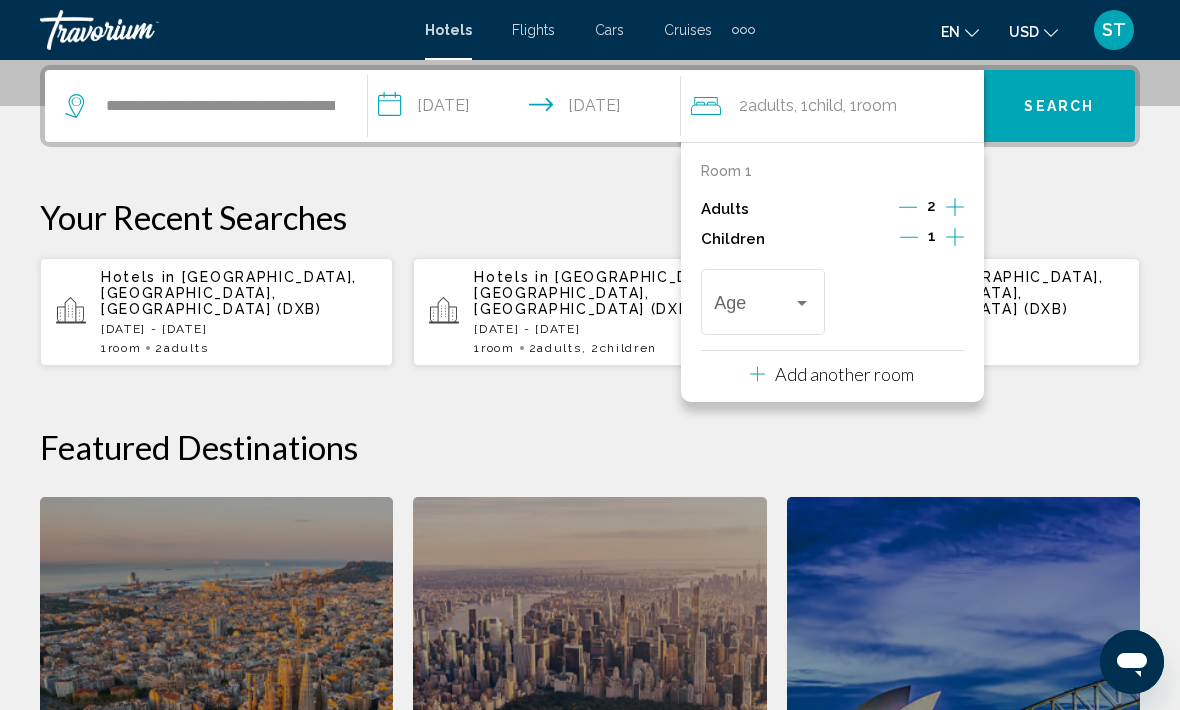 click 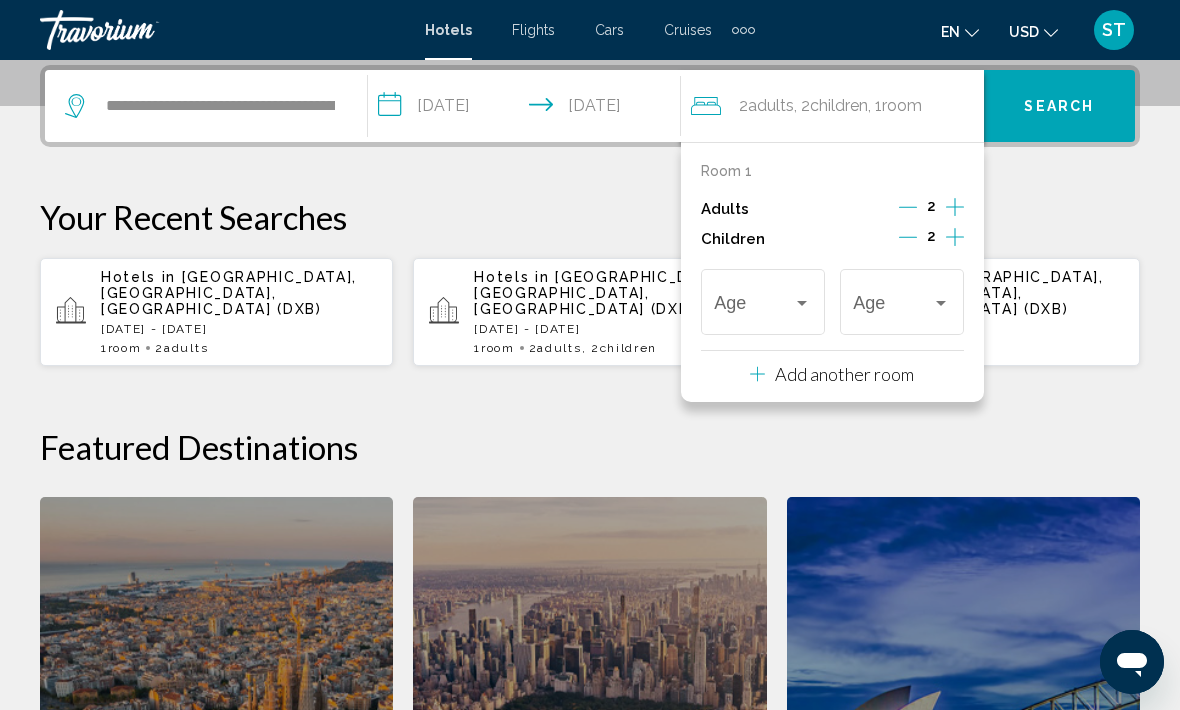 click at bounding box center [753, 307] 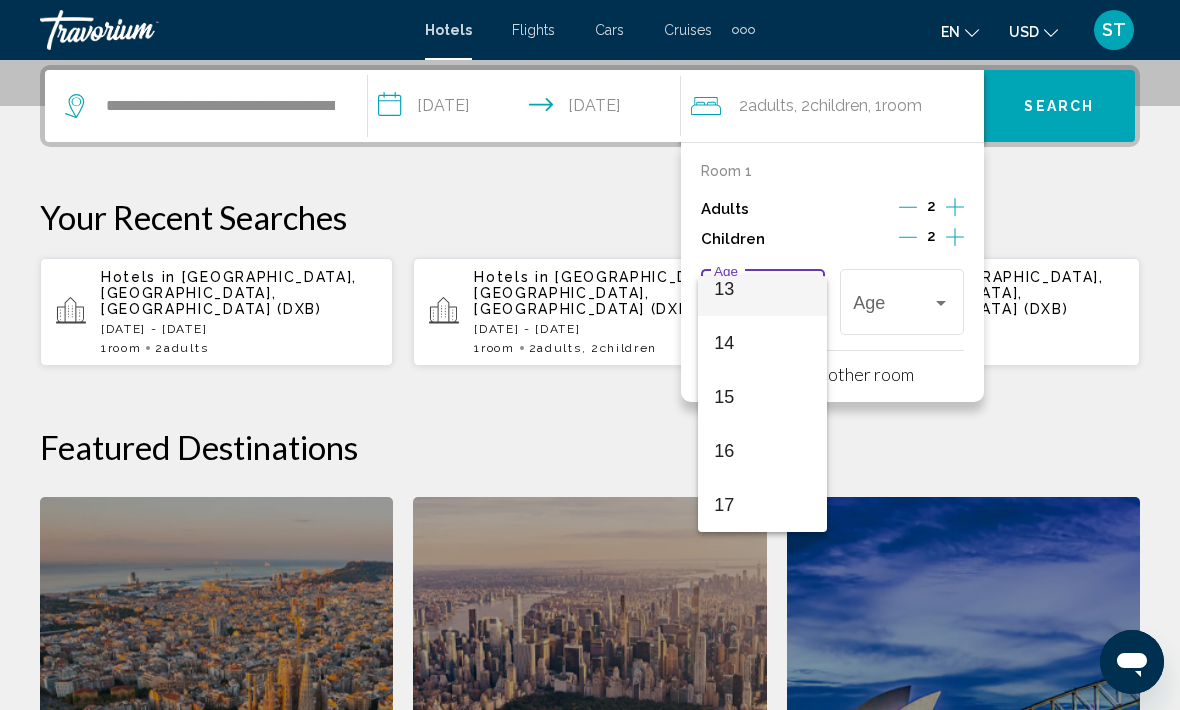 click on "13" at bounding box center [762, 289] 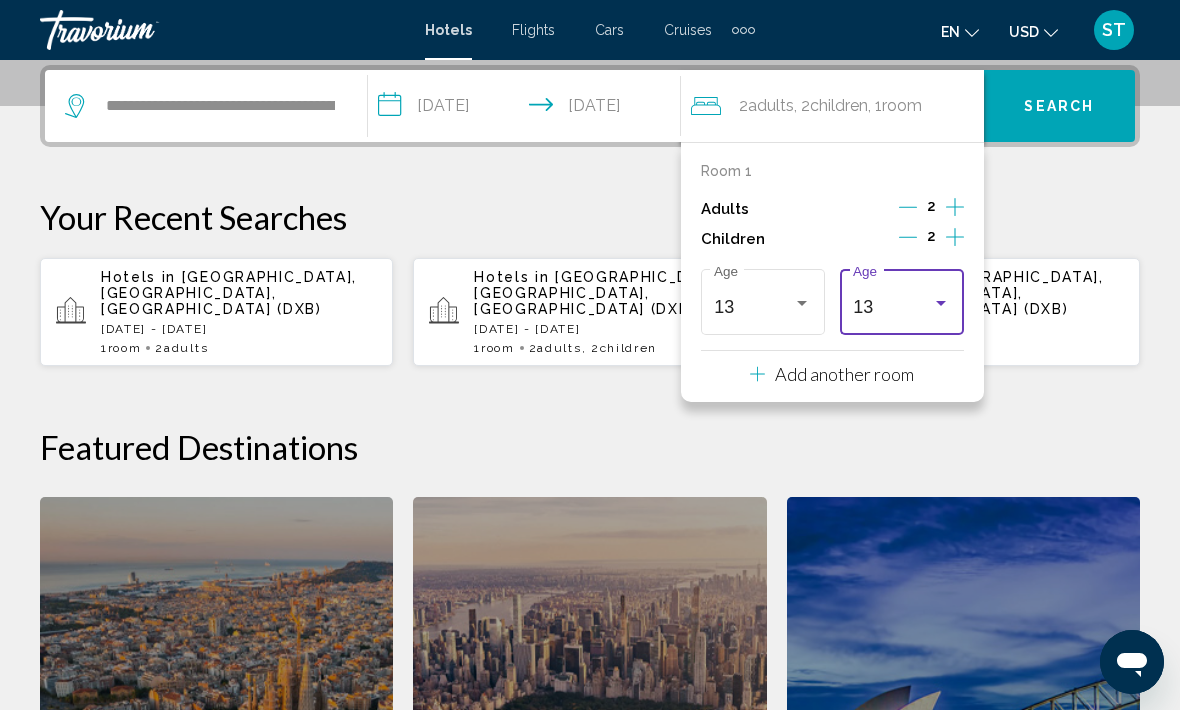 scroll, scrollTop: 702, scrollLeft: 0, axis: vertical 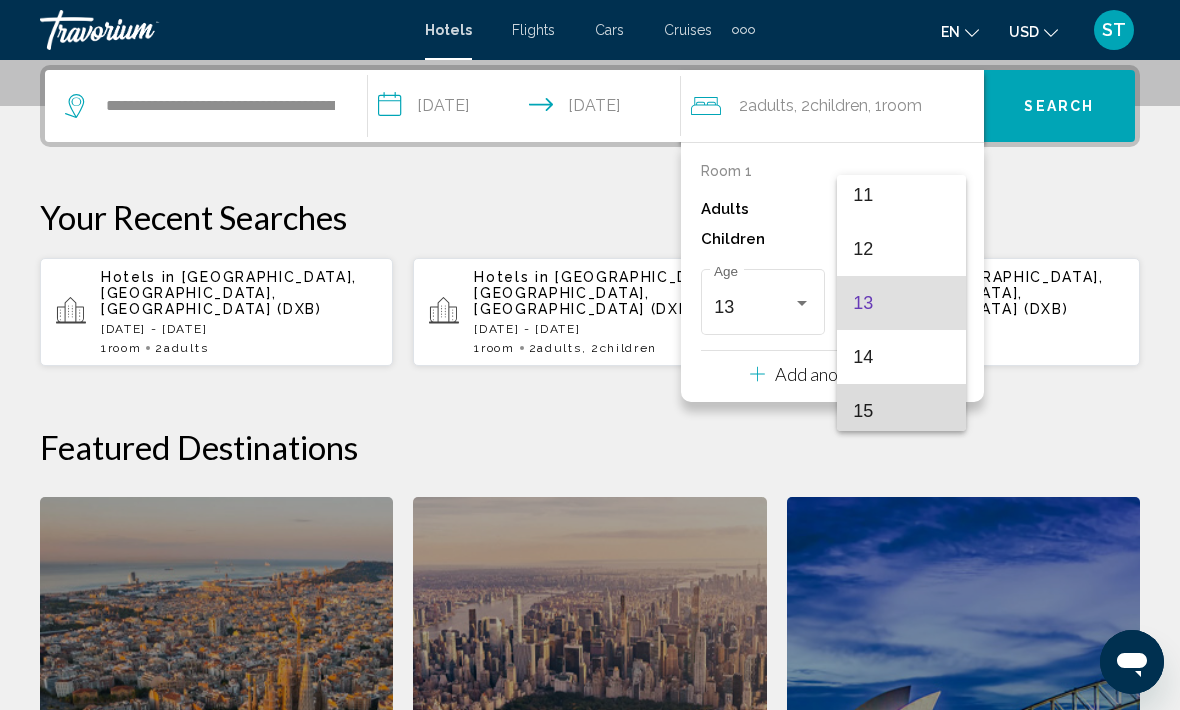 click on "15" at bounding box center (901, 411) 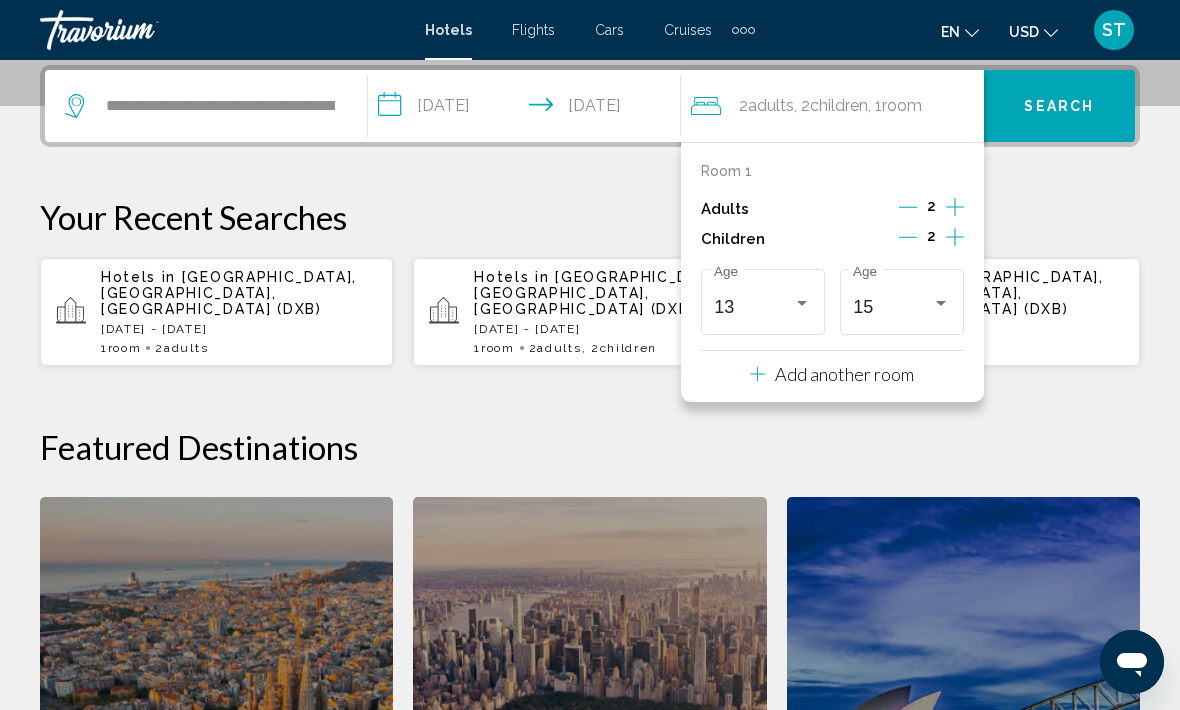 click on "Search" at bounding box center (1059, 107) 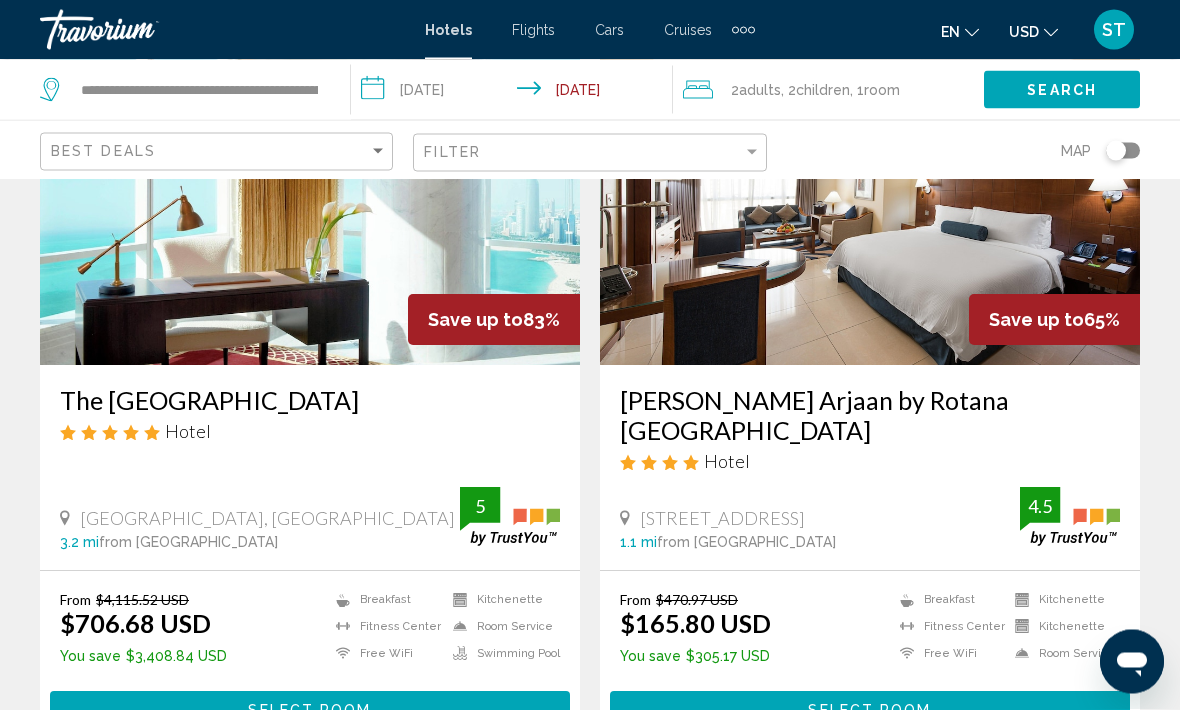 scroll, scrollTop: 206, scrollLeft: 0, axis: vertical 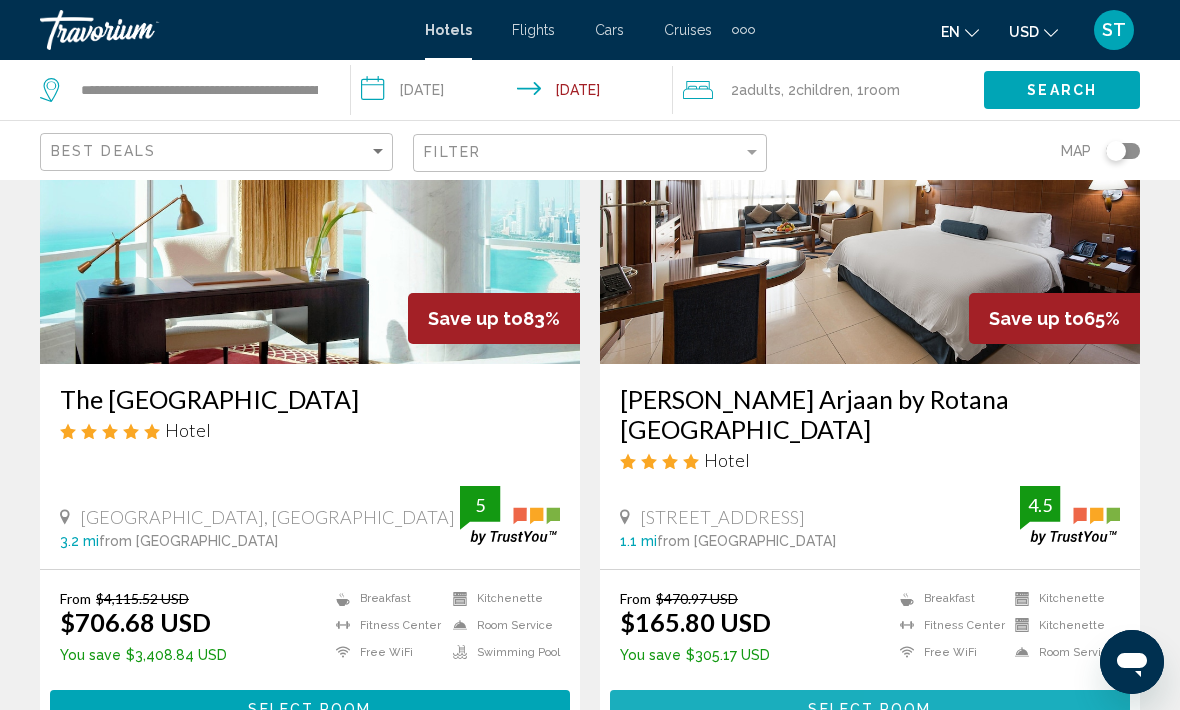 click on "Select Room" at bounding box center [870, 708] 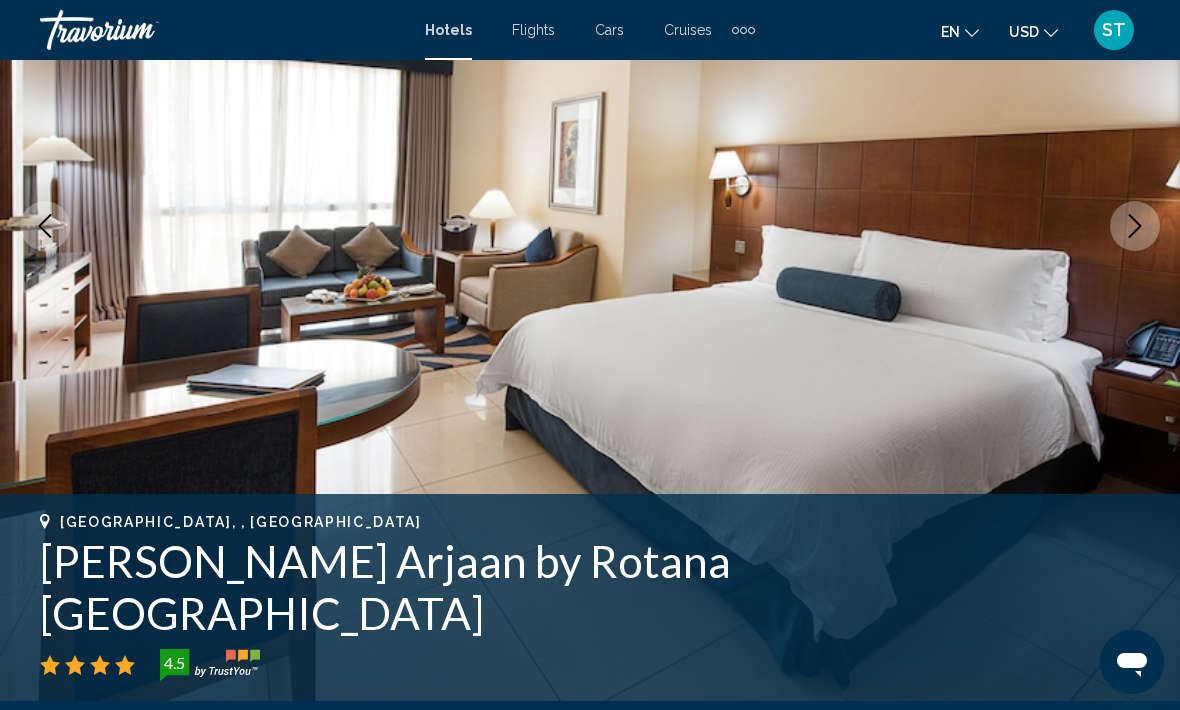 scroll, scrollTop: 321, scrollLeft: 0, axis: vertical 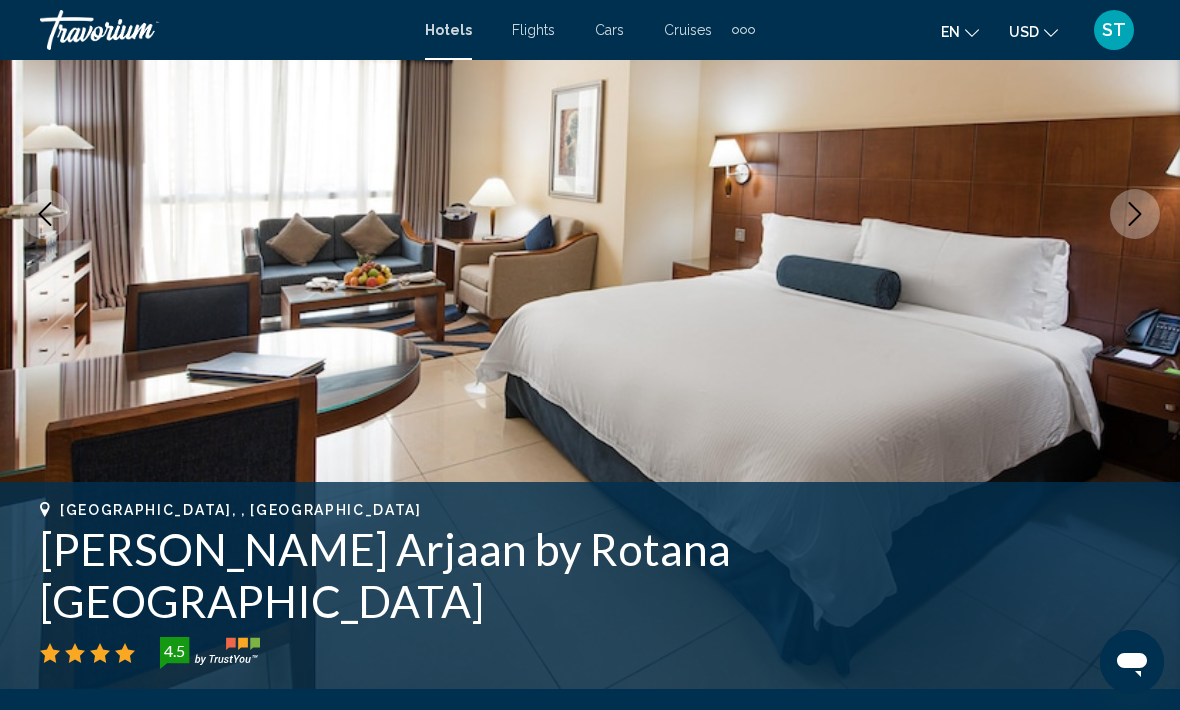 click 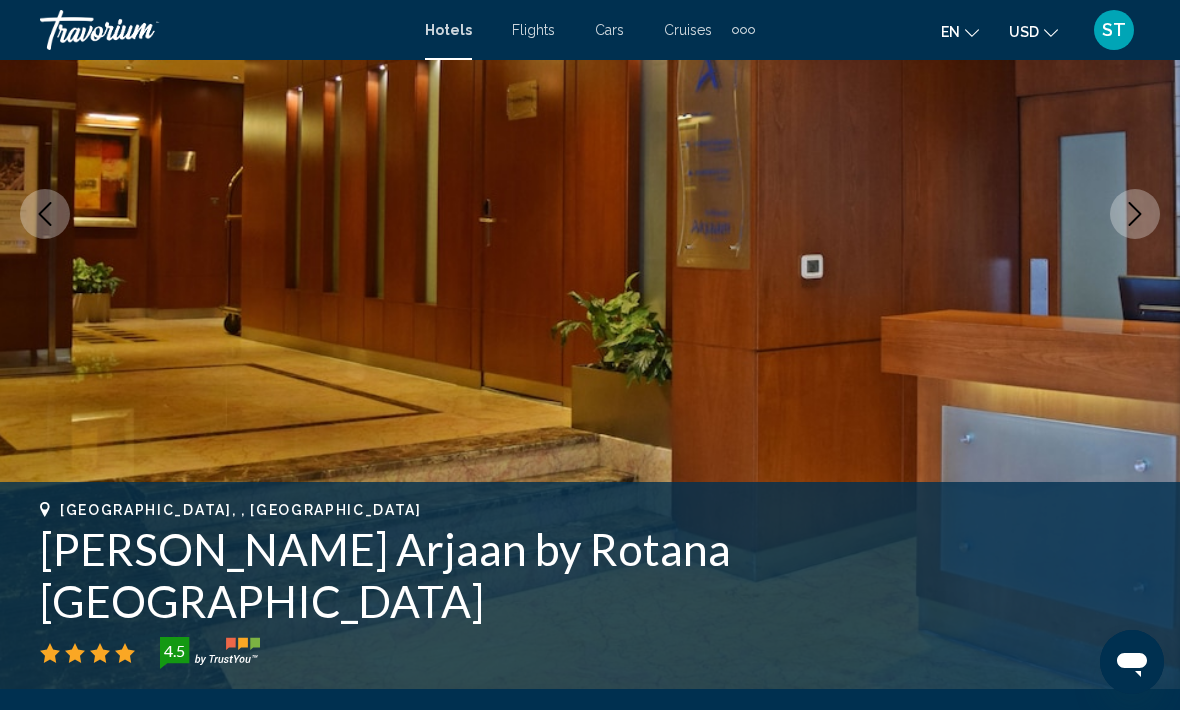 click at bounding box center [1135, 214] 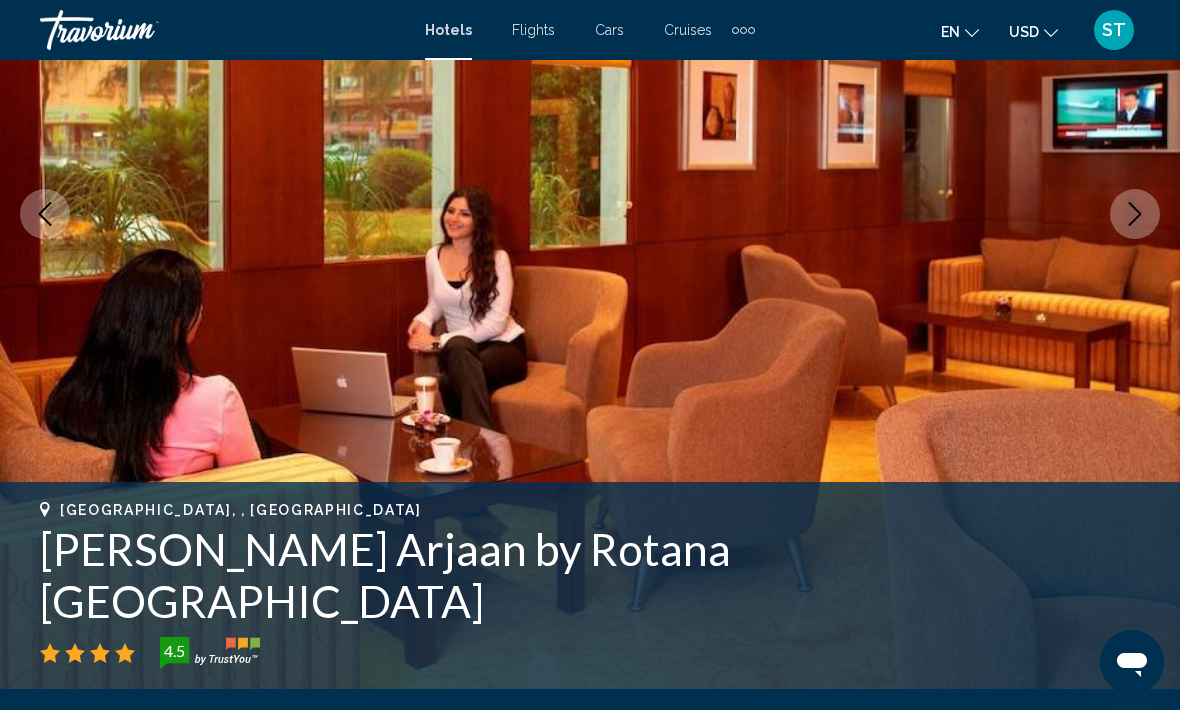 click 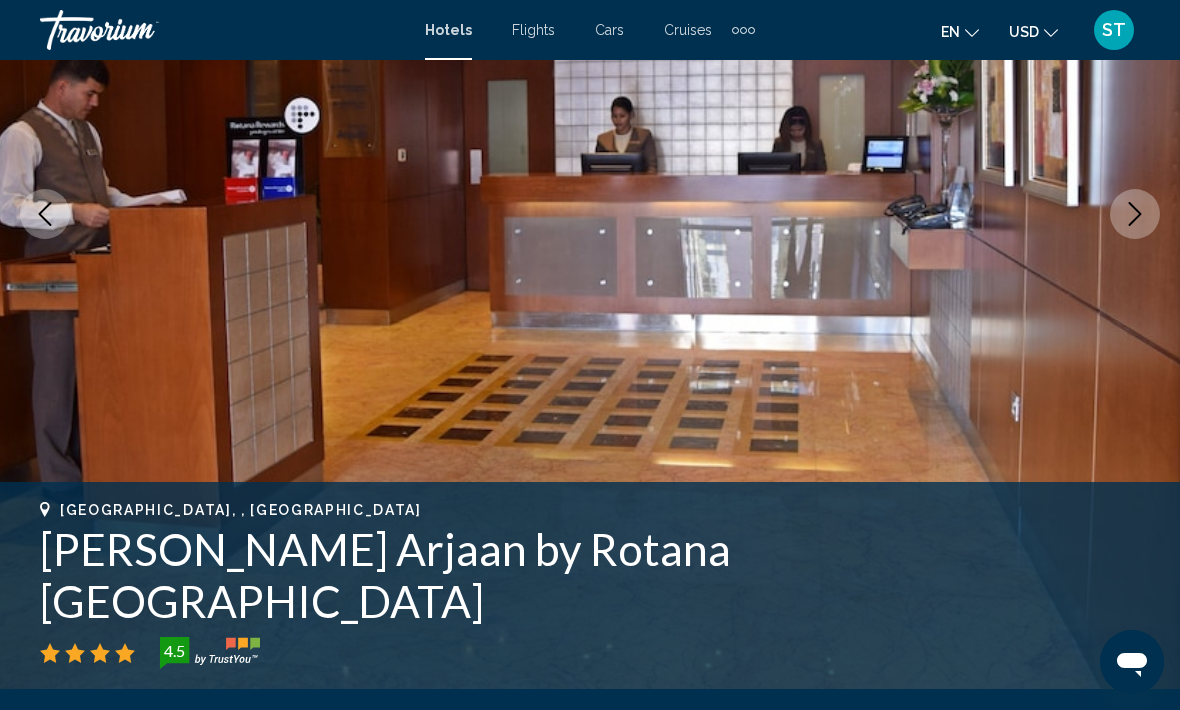 click at bounding box center [590, 214] 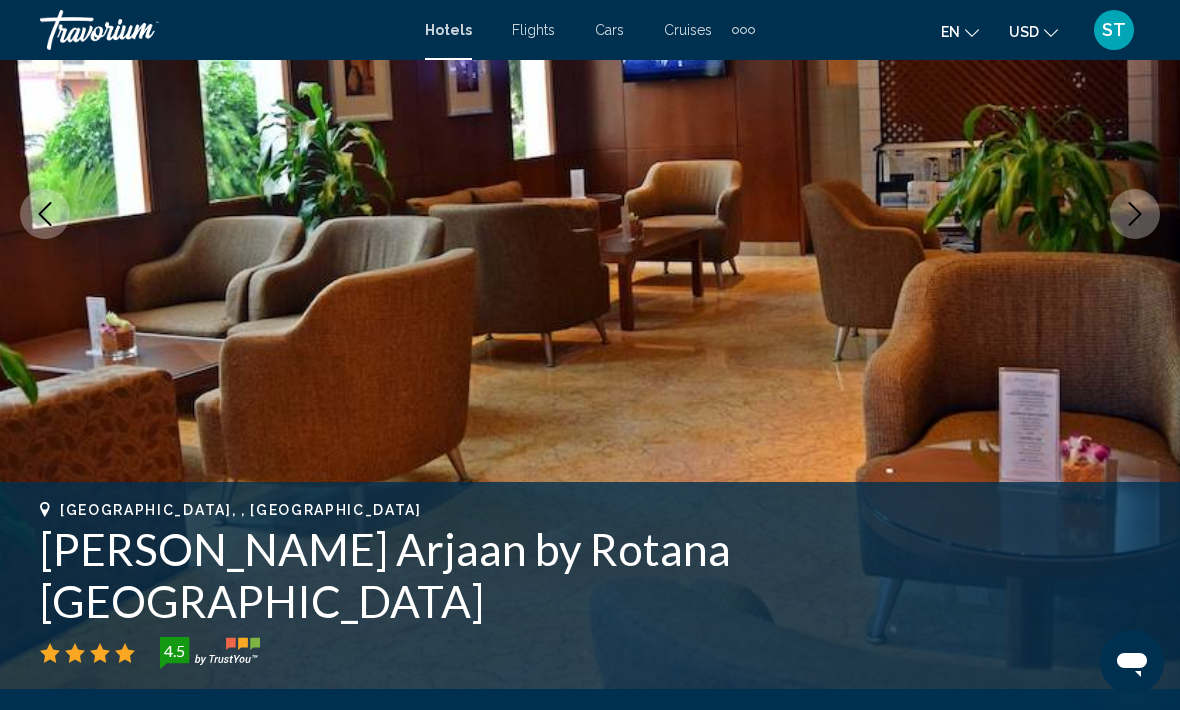 click at bounding box center (1135, 214) 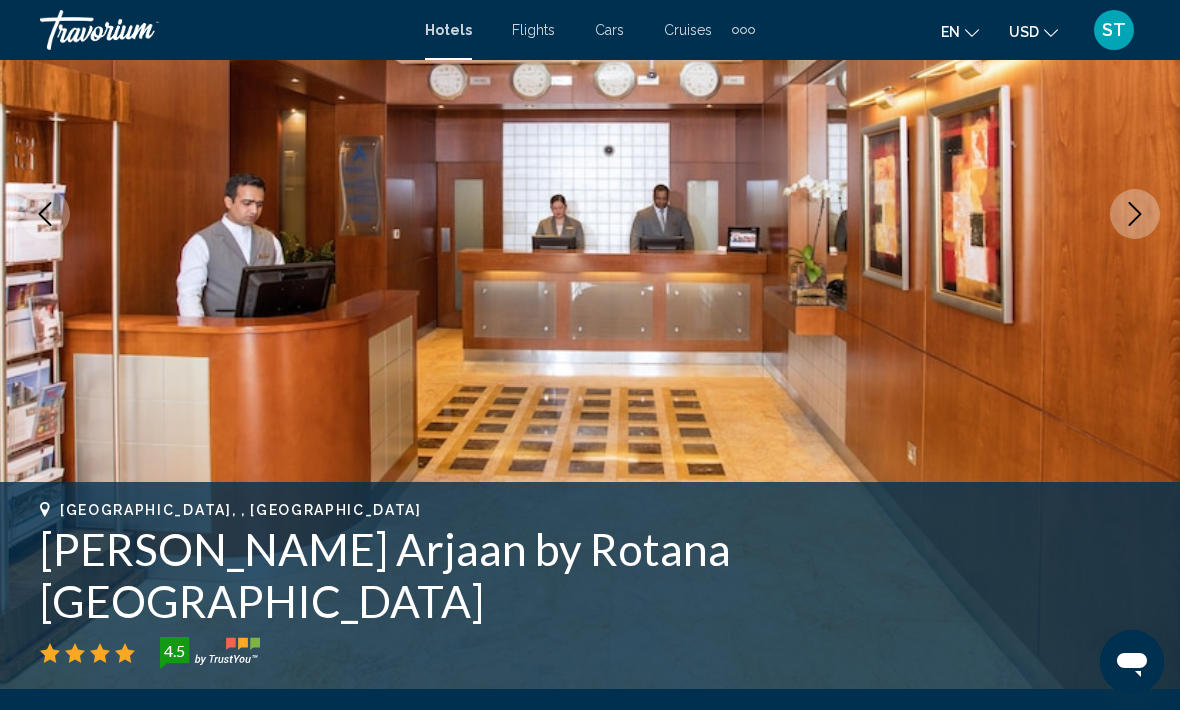 click 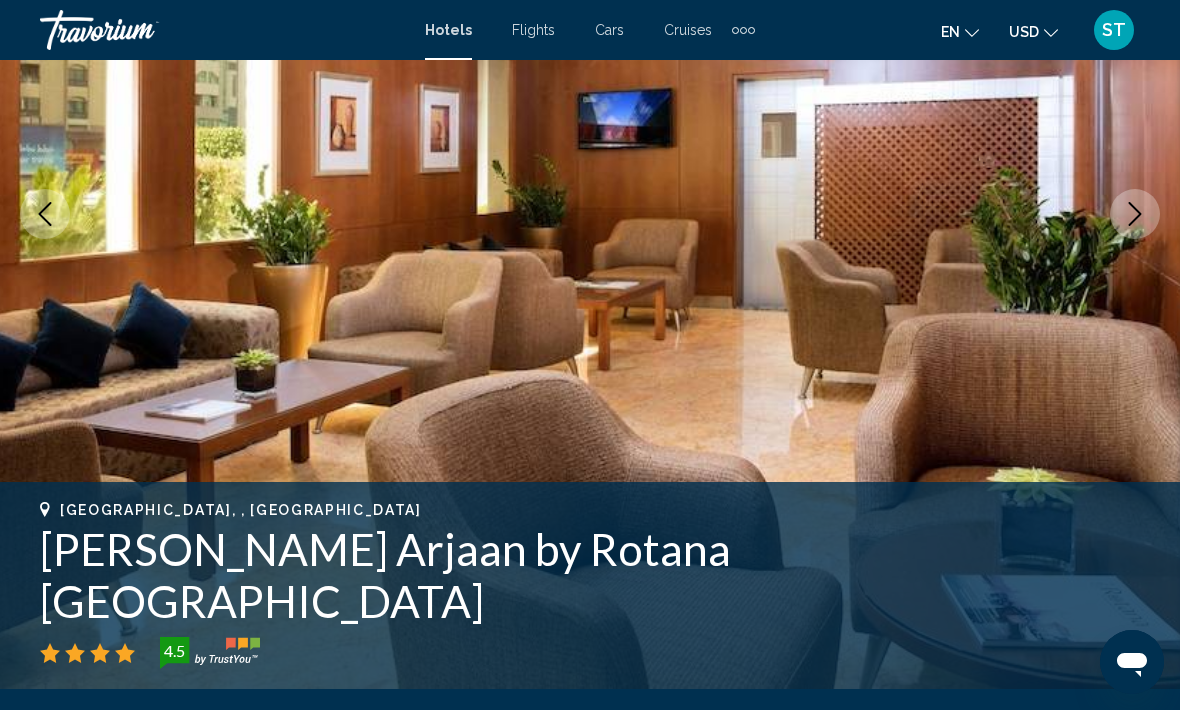 click at bounding box center (1135, 214) 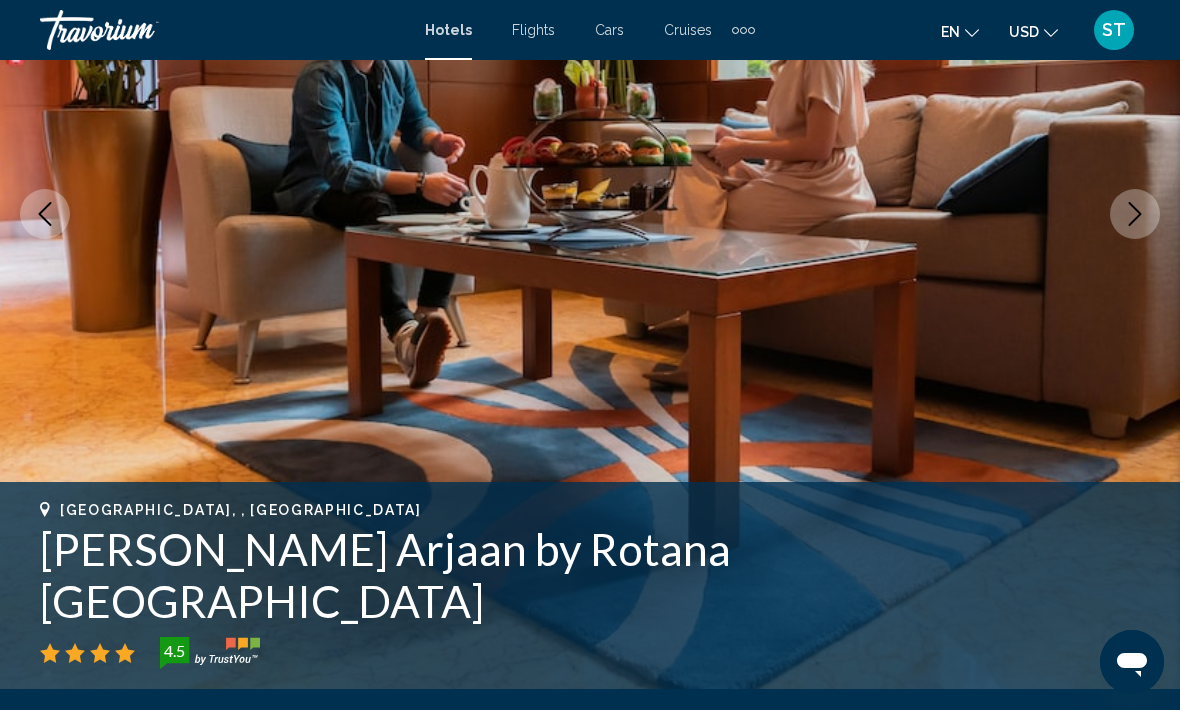 click at bounding box center [1135, 214] 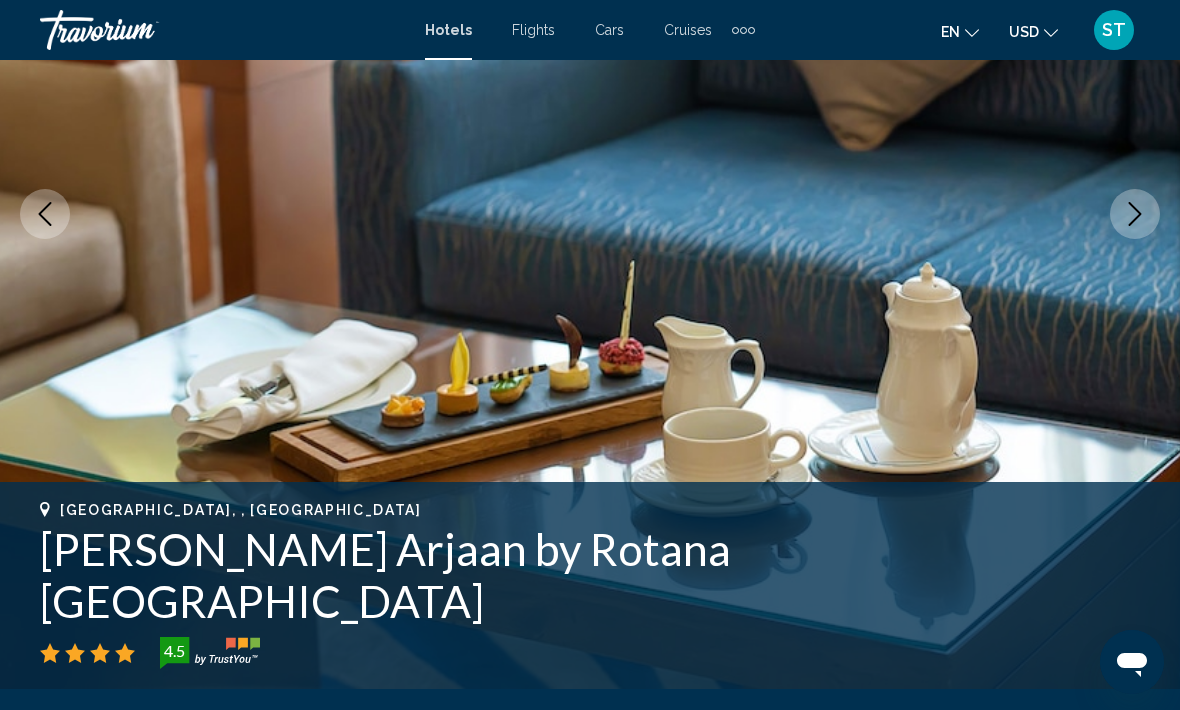 click 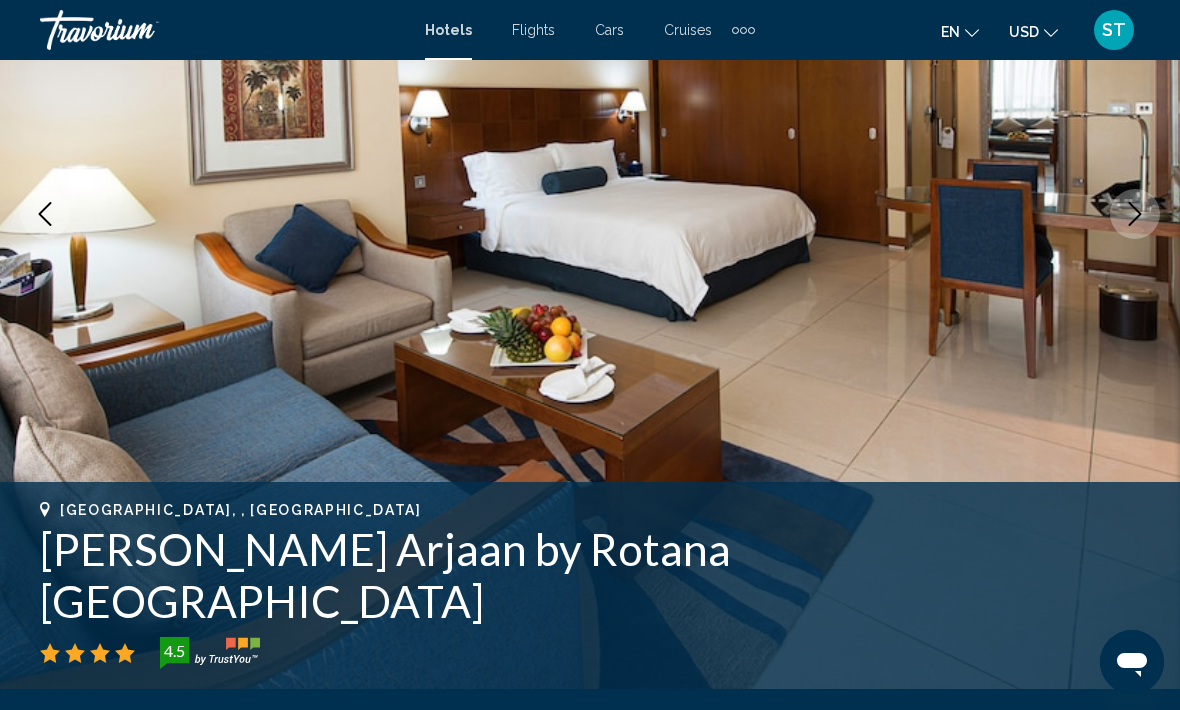 click at bounding box center [1135, 214] 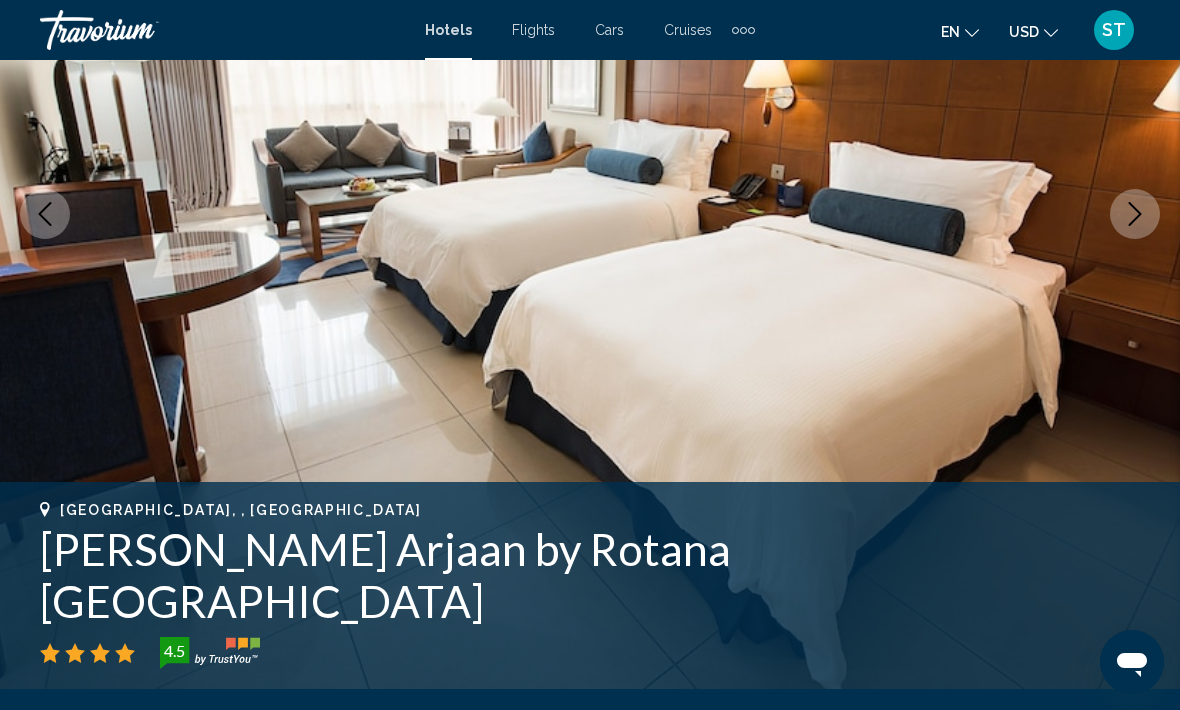 click 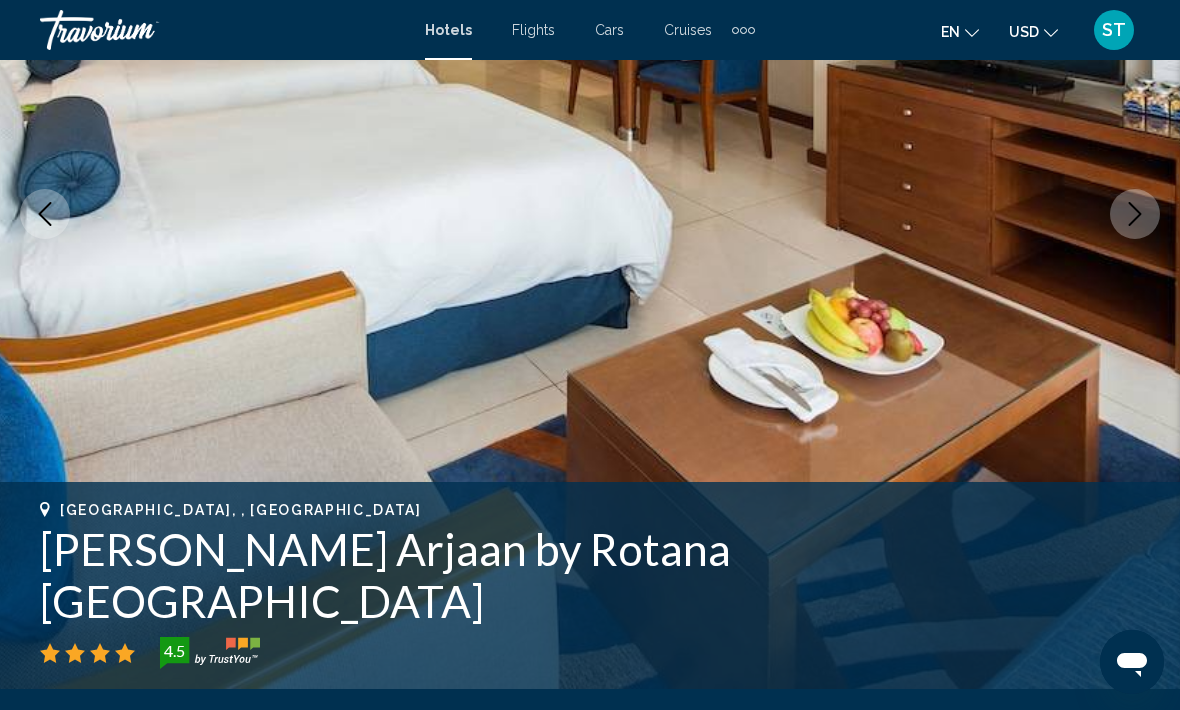 click at bounding box center (1135, 214) 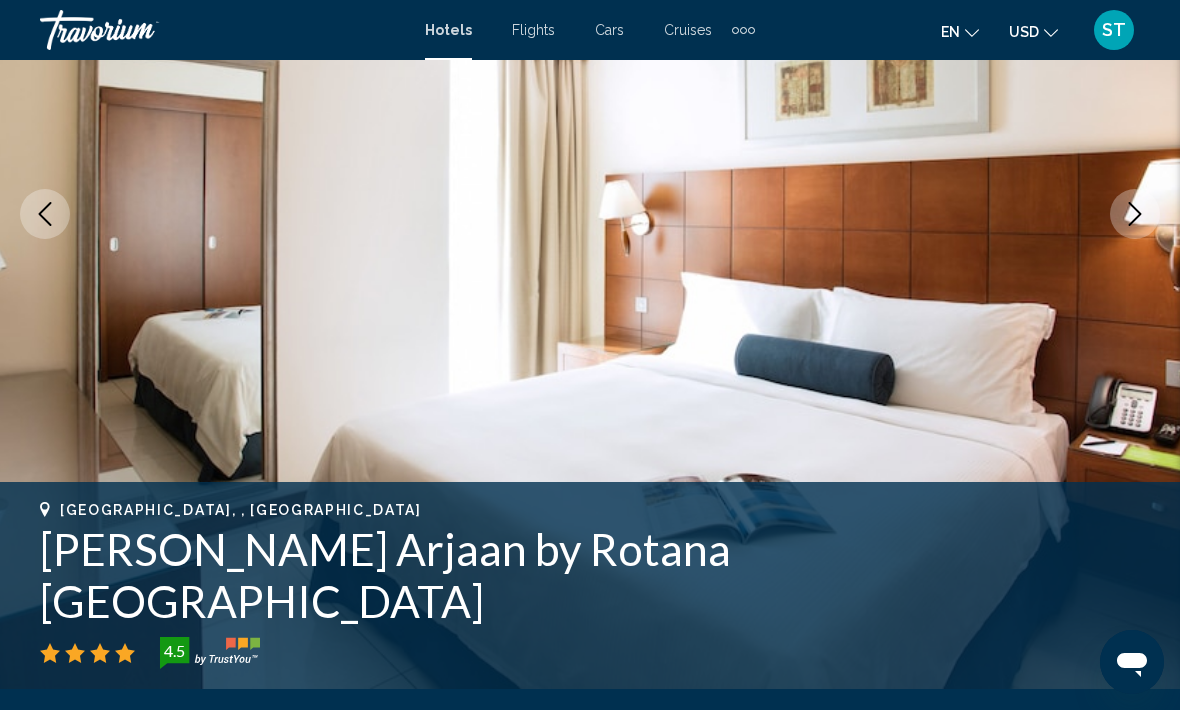 click at bounding box center [1135, 214] 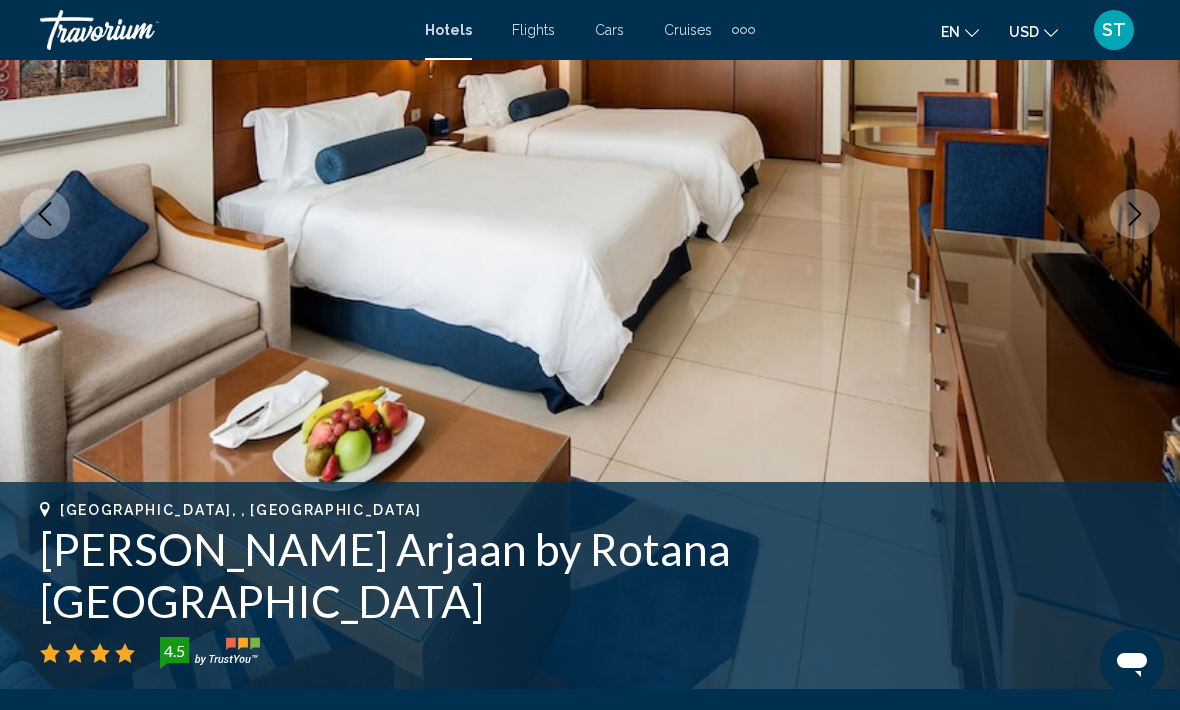 click at bounding box center [590, 214] 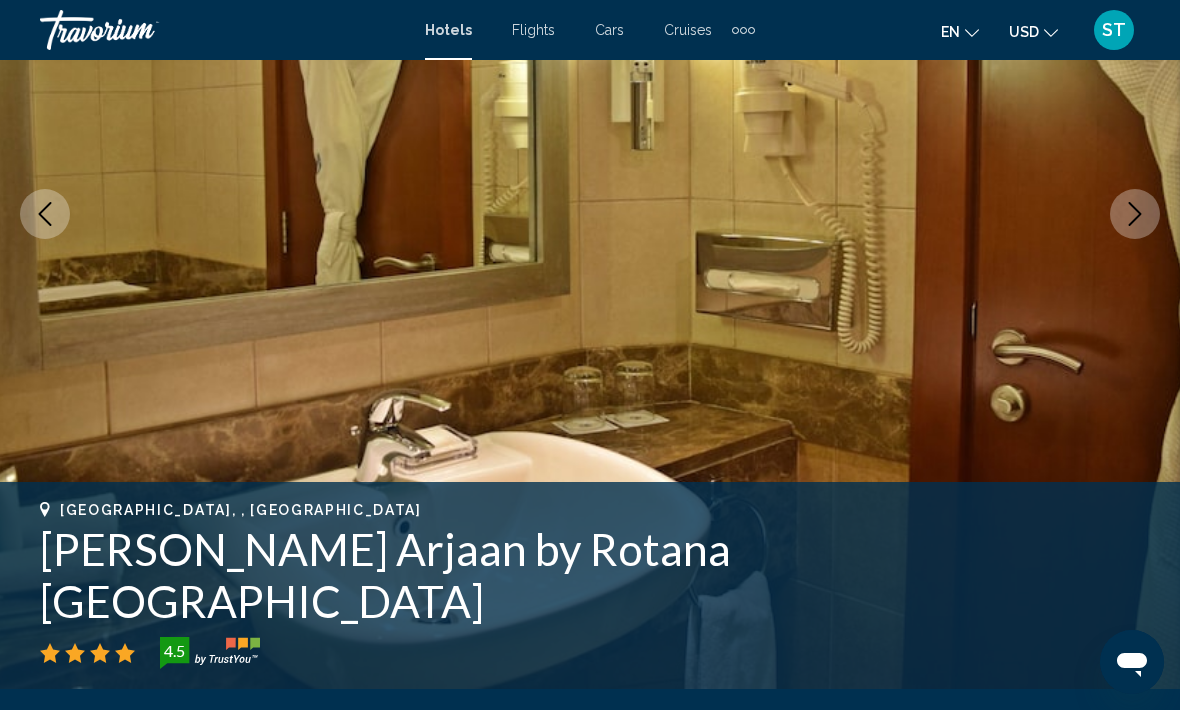click at bounding box center [1135, 214] 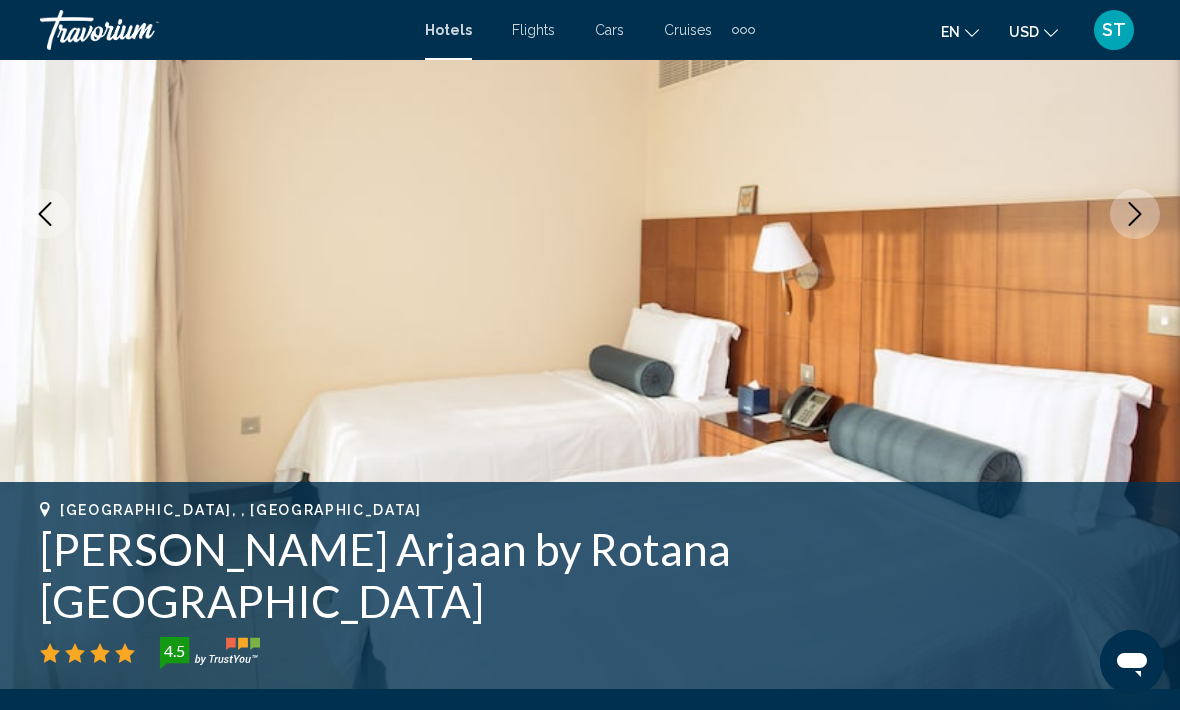 click at bounding box center [1135, 214] 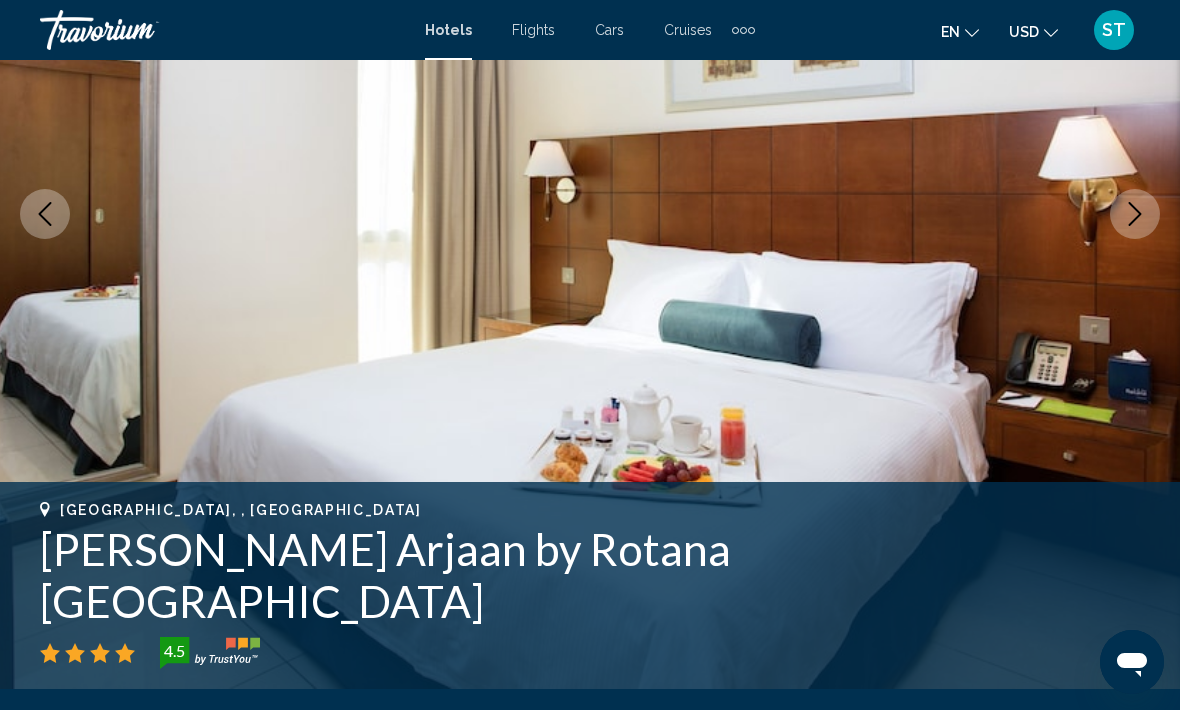 click at bounding box center (1135, 214) 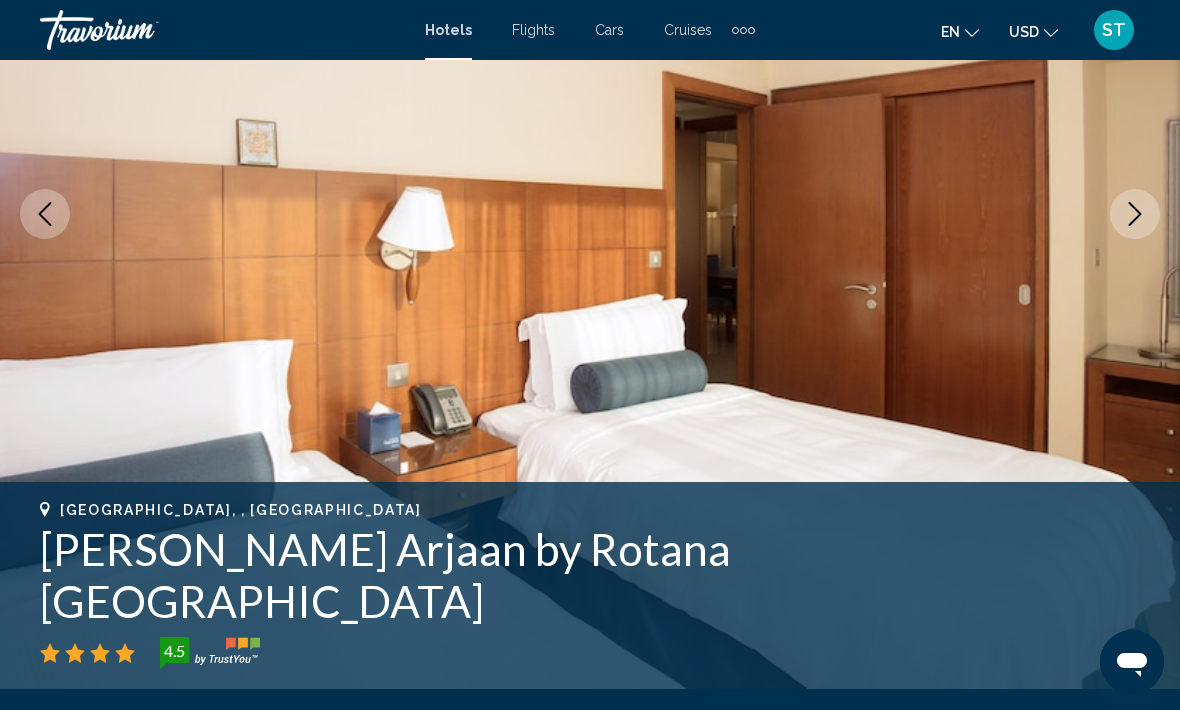 click at bounding box center (1135, 214) 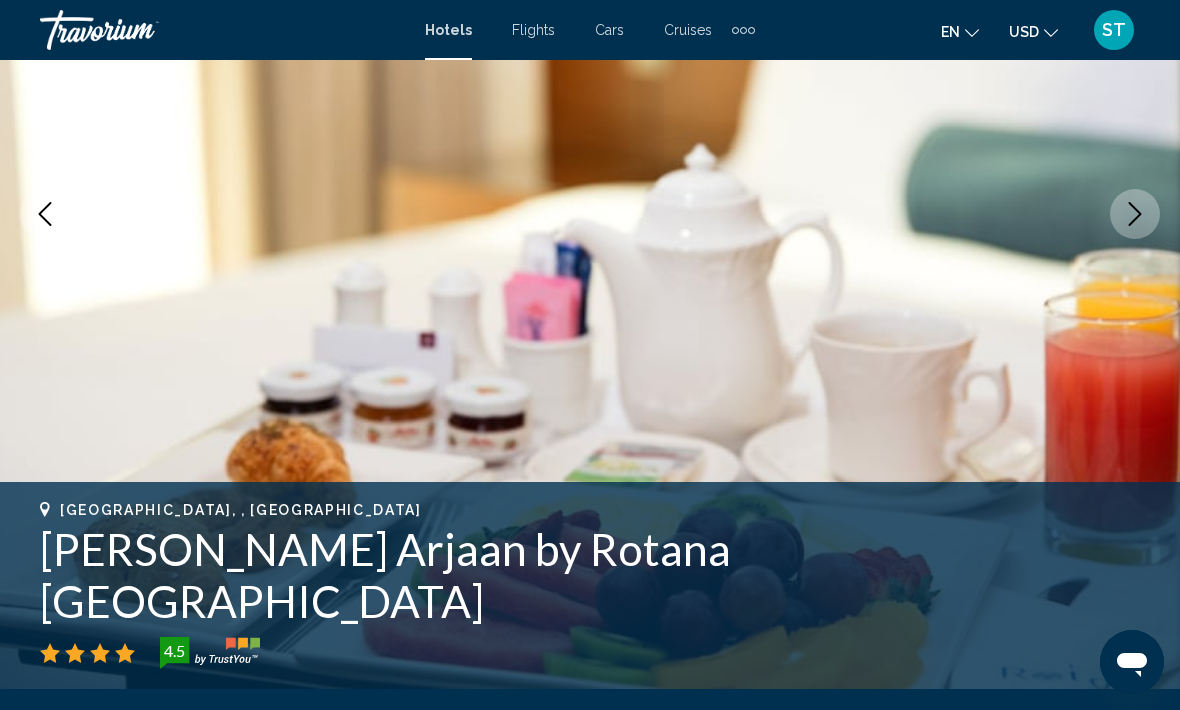 click at bounding box center (1135, 214) 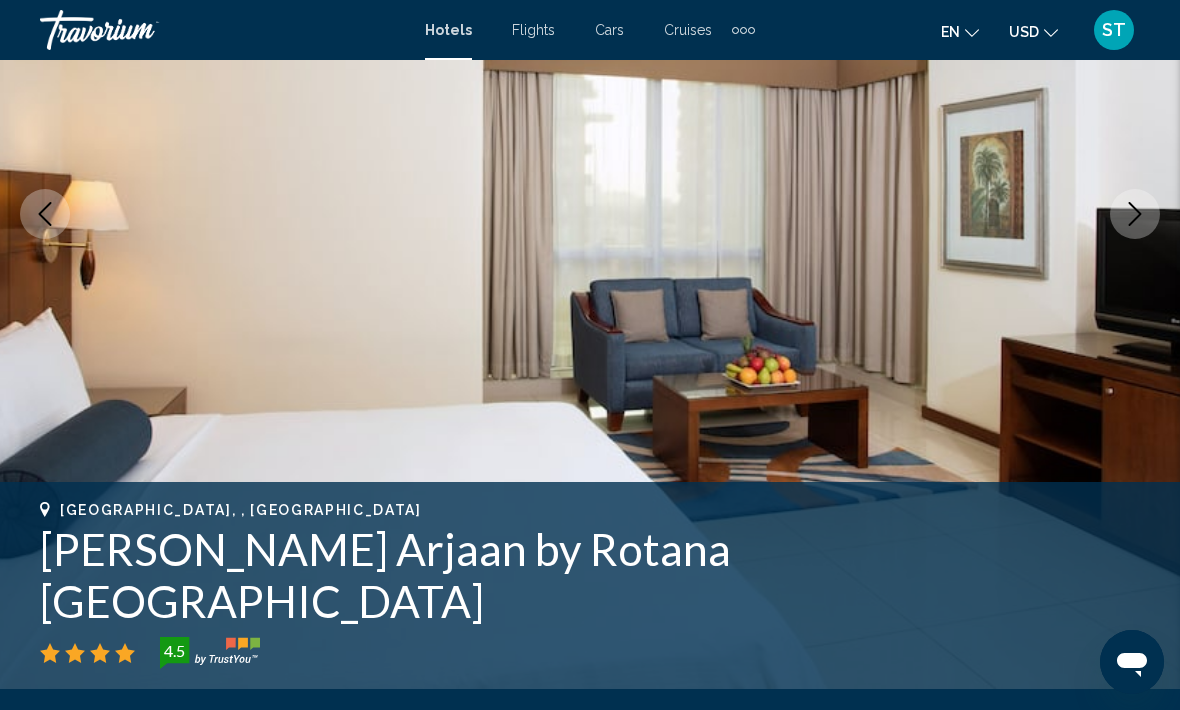 click at bounding box center (1135, 214) 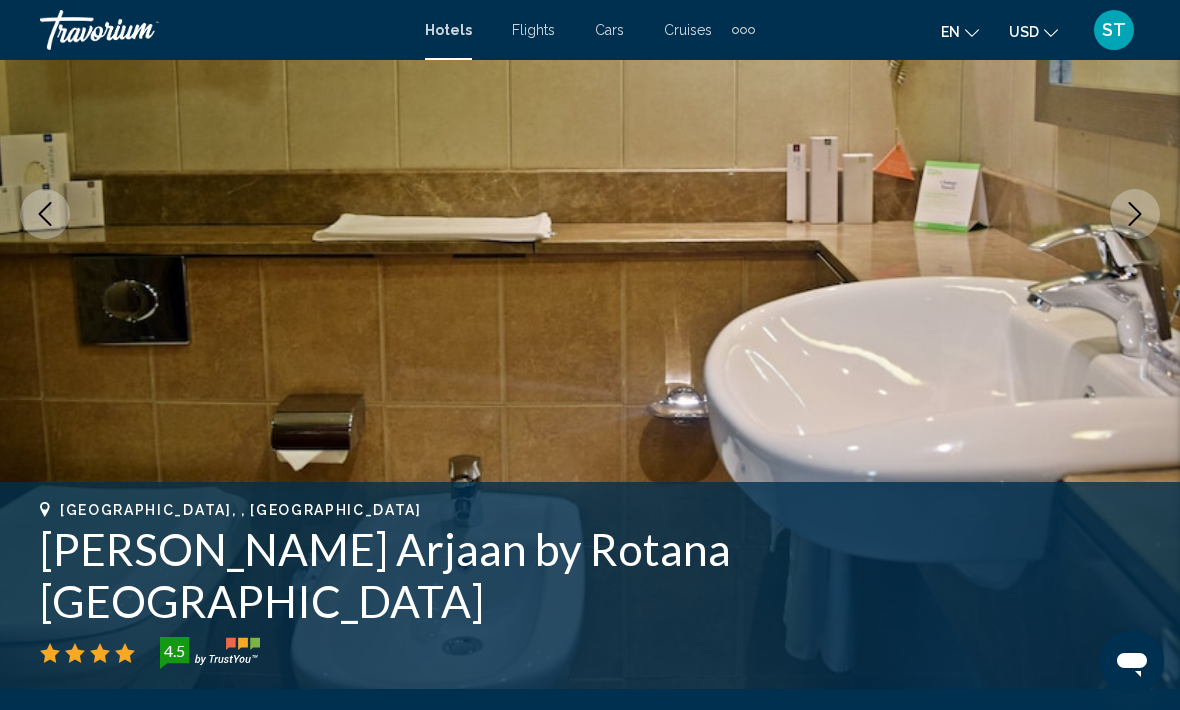 click at bounding box center (1135, 214) 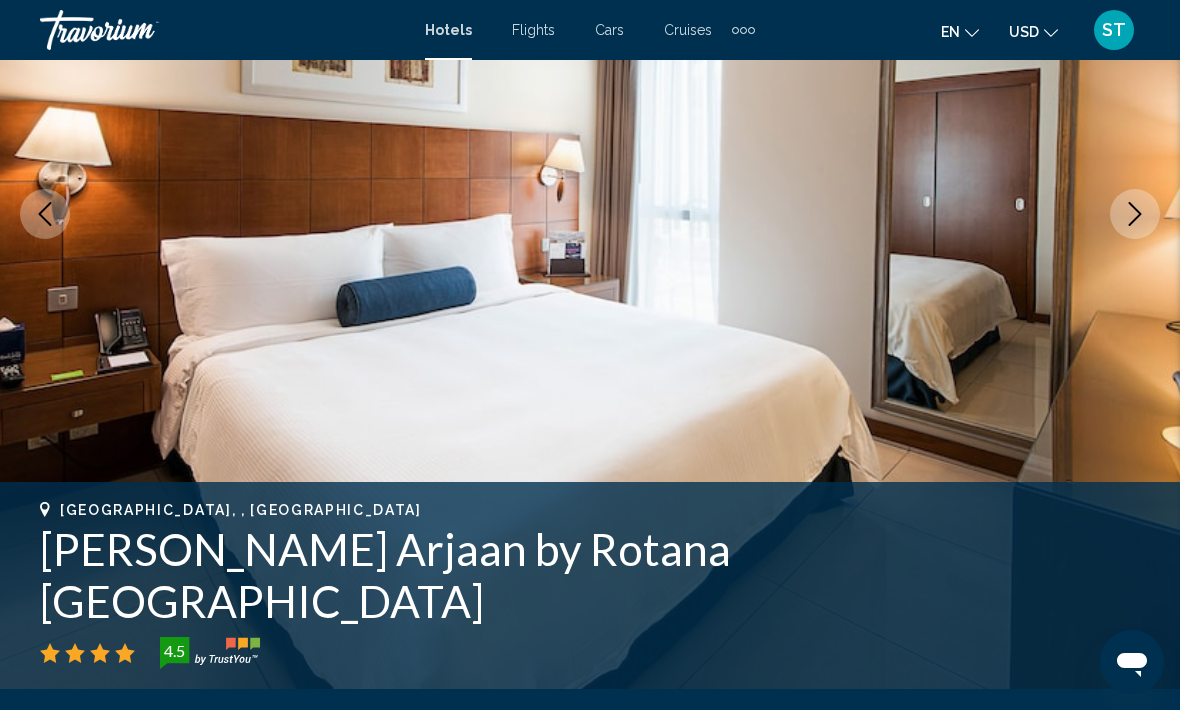 click at bounding box center (1135, 214) 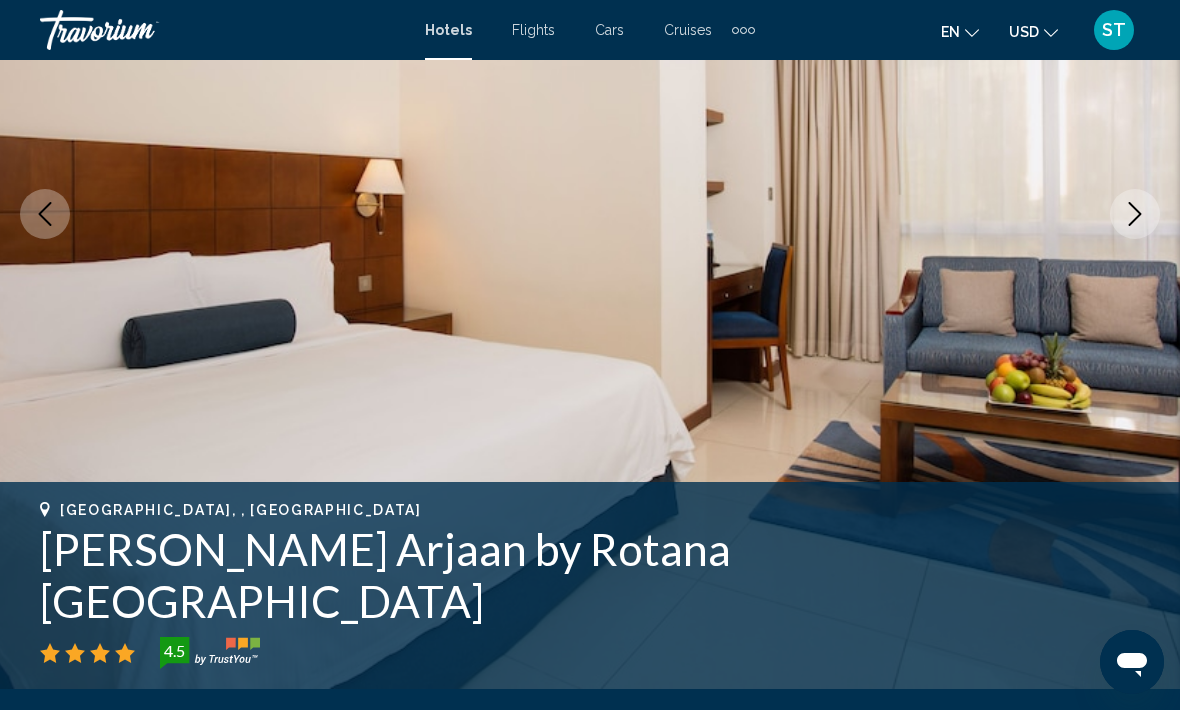 click at bounding box center [1135, 214] 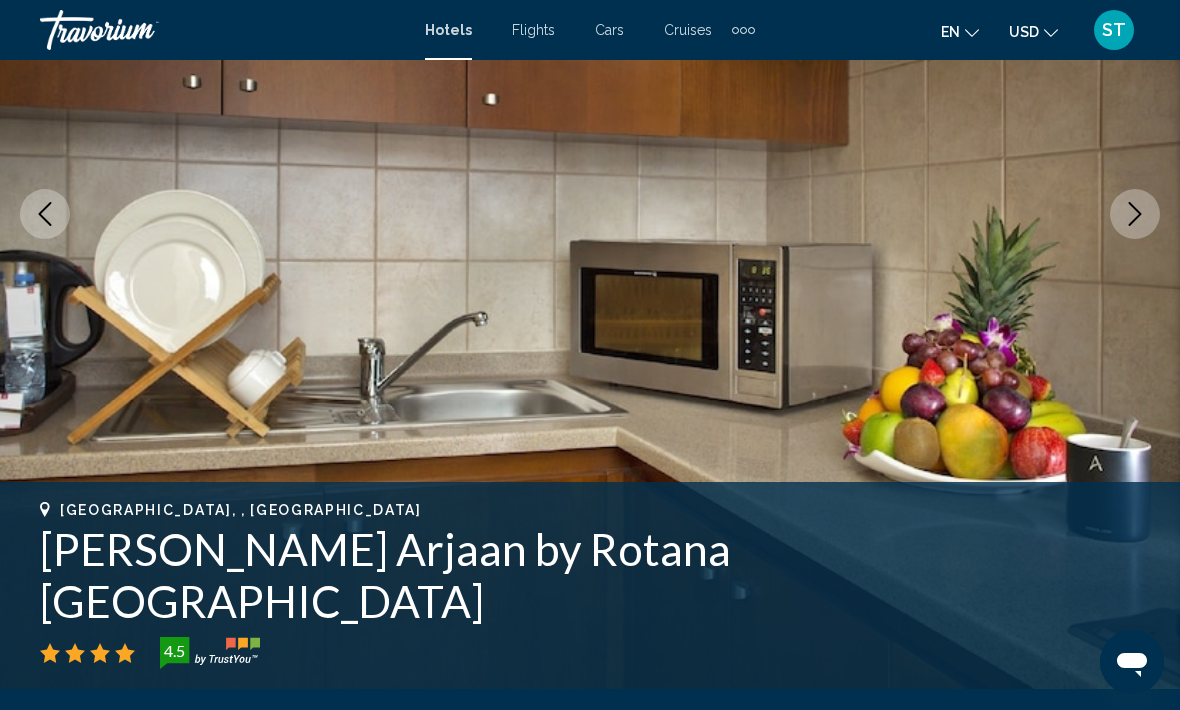 click 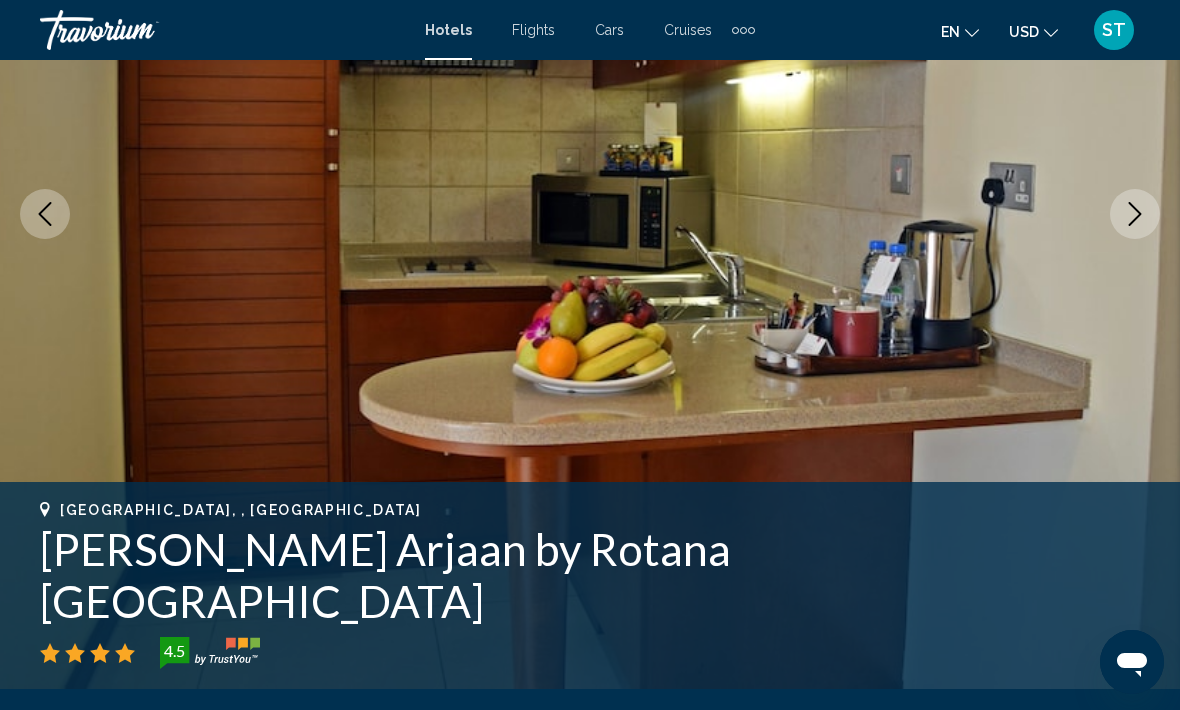 click at bounding box center [1135, 214] 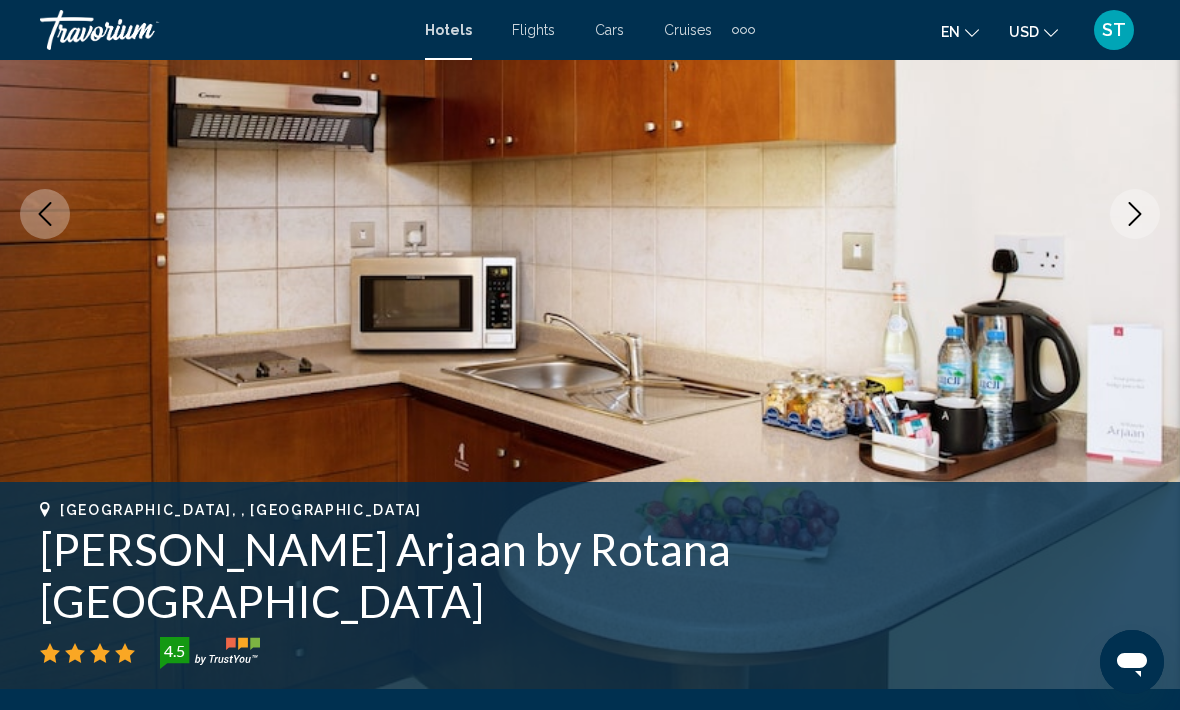 click at bounding box center [1135, 214] 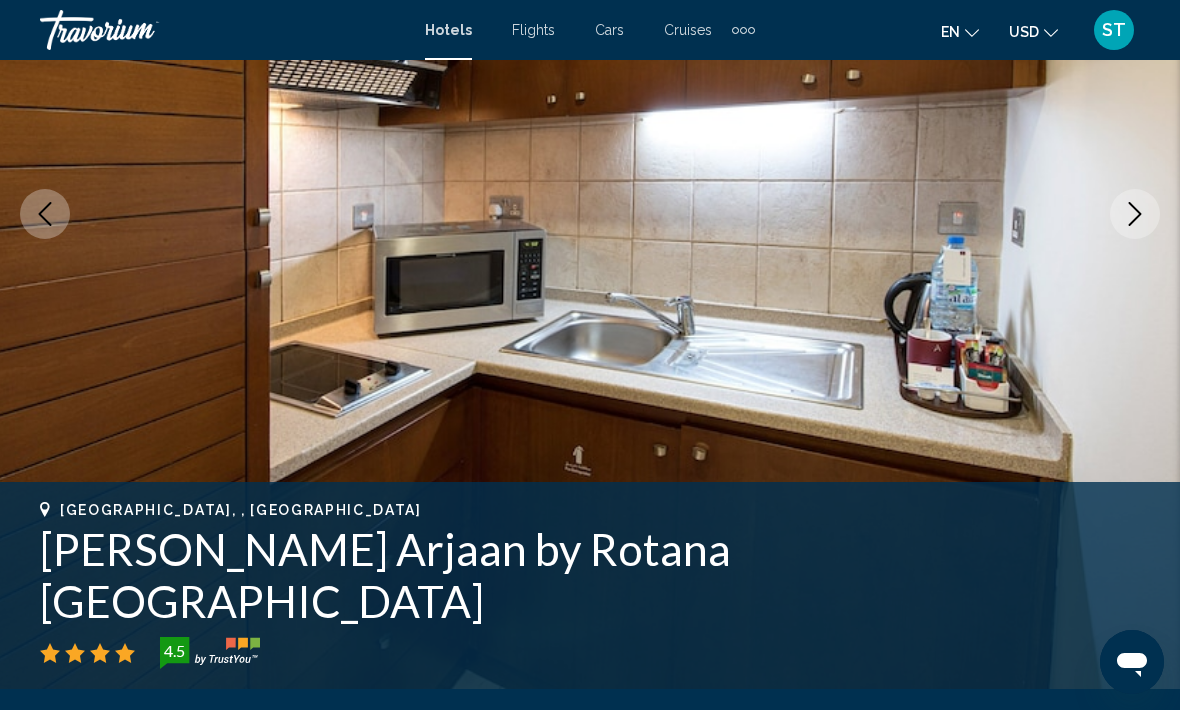 click at bounding box center (1135, 214) 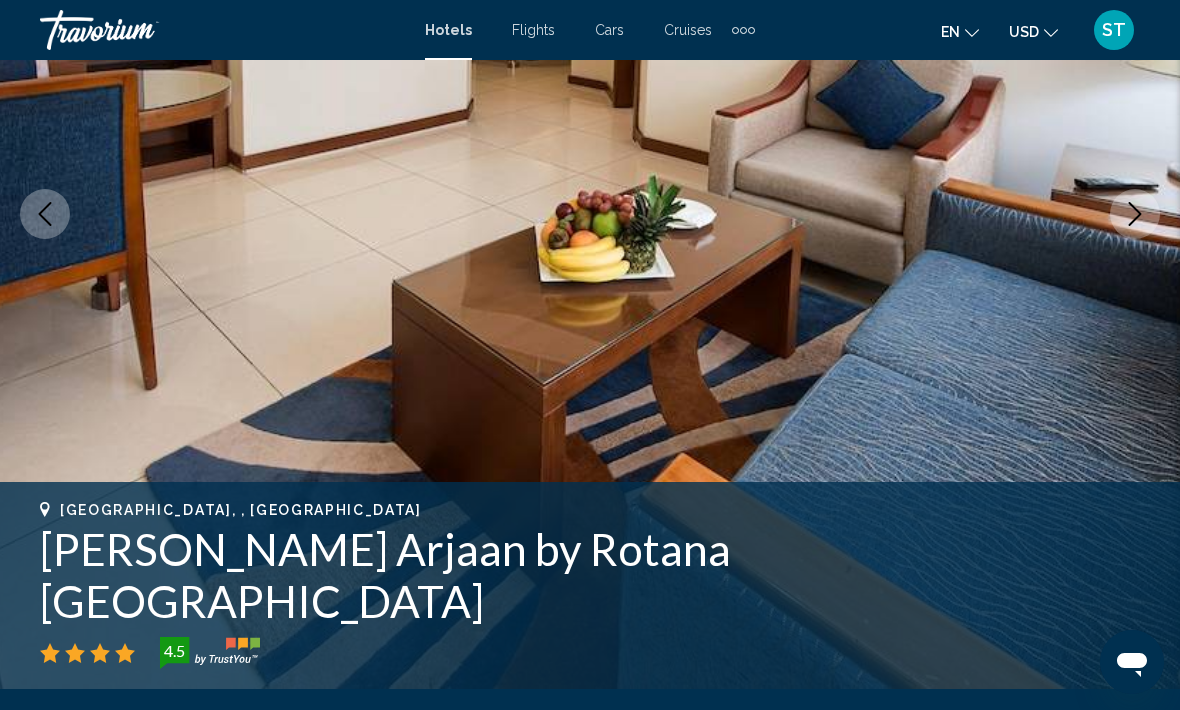 click at bounding box center [1135, 214] 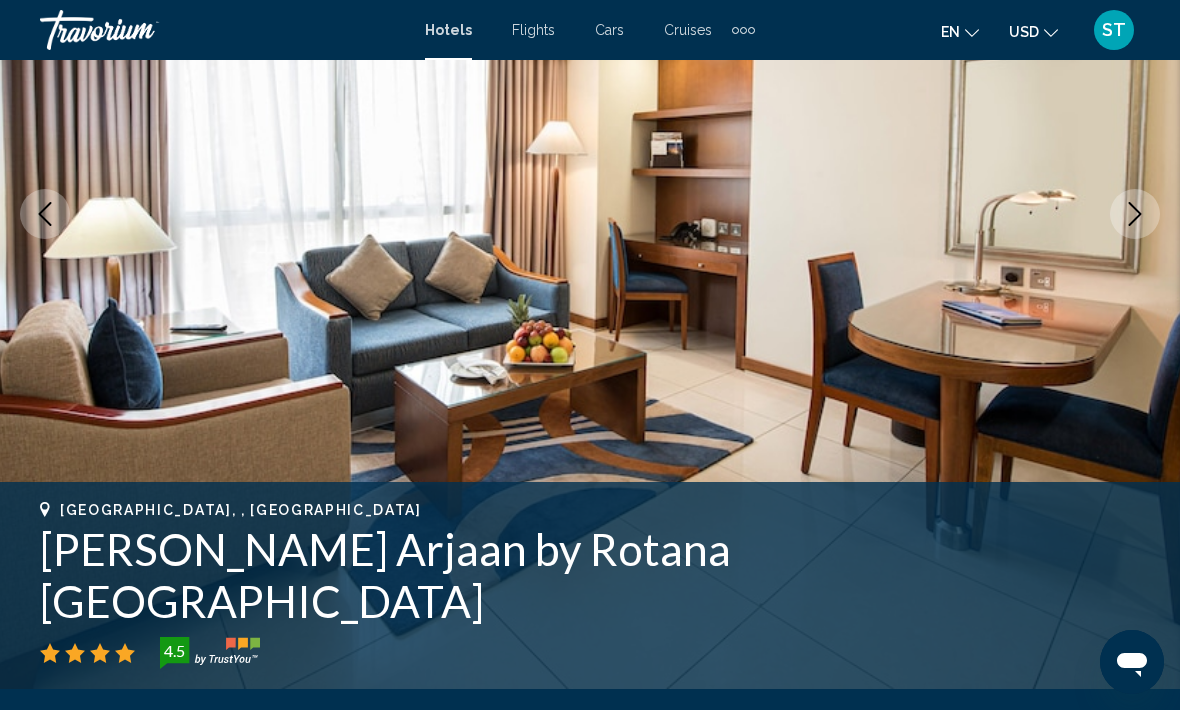 click at bounding box center [1135, 214] 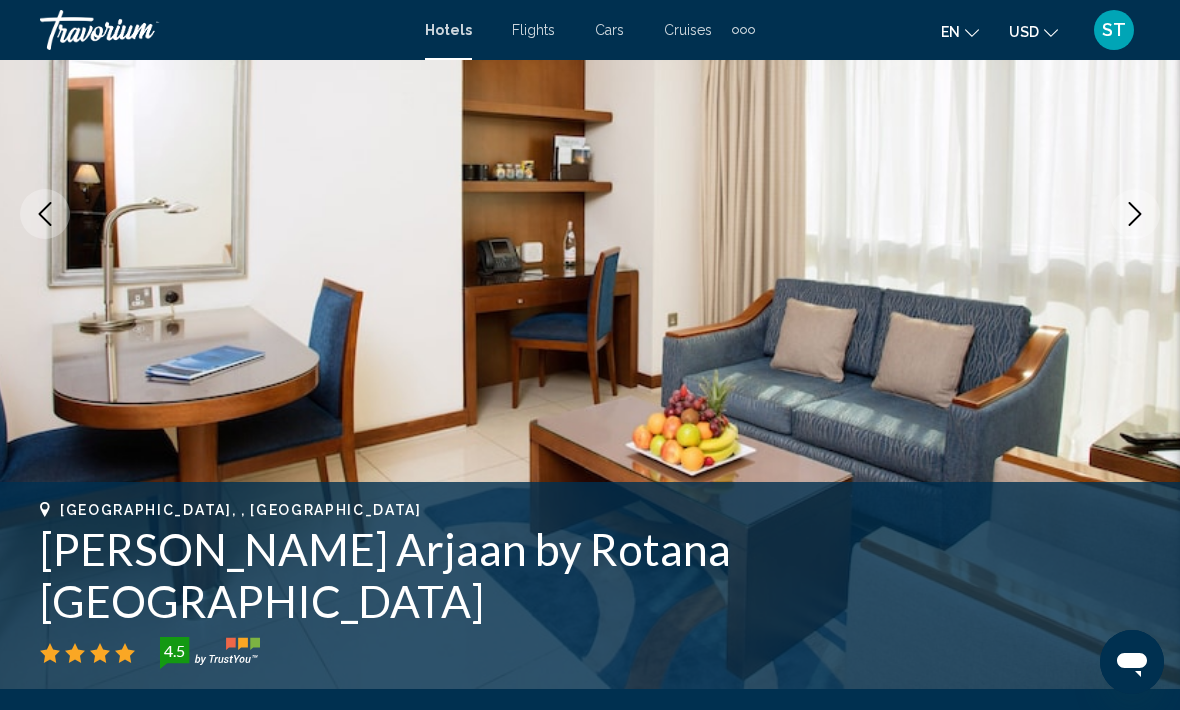 click at bounding box center (1135, 214) 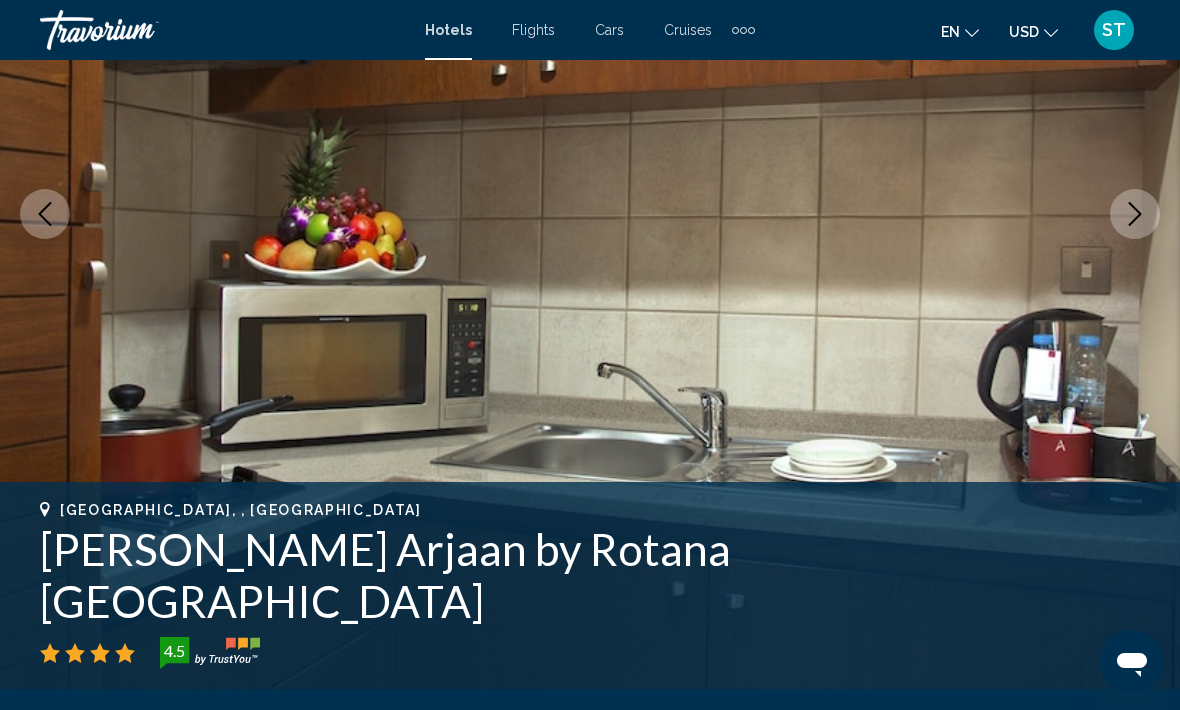 click at bounding box center (1135, 214) 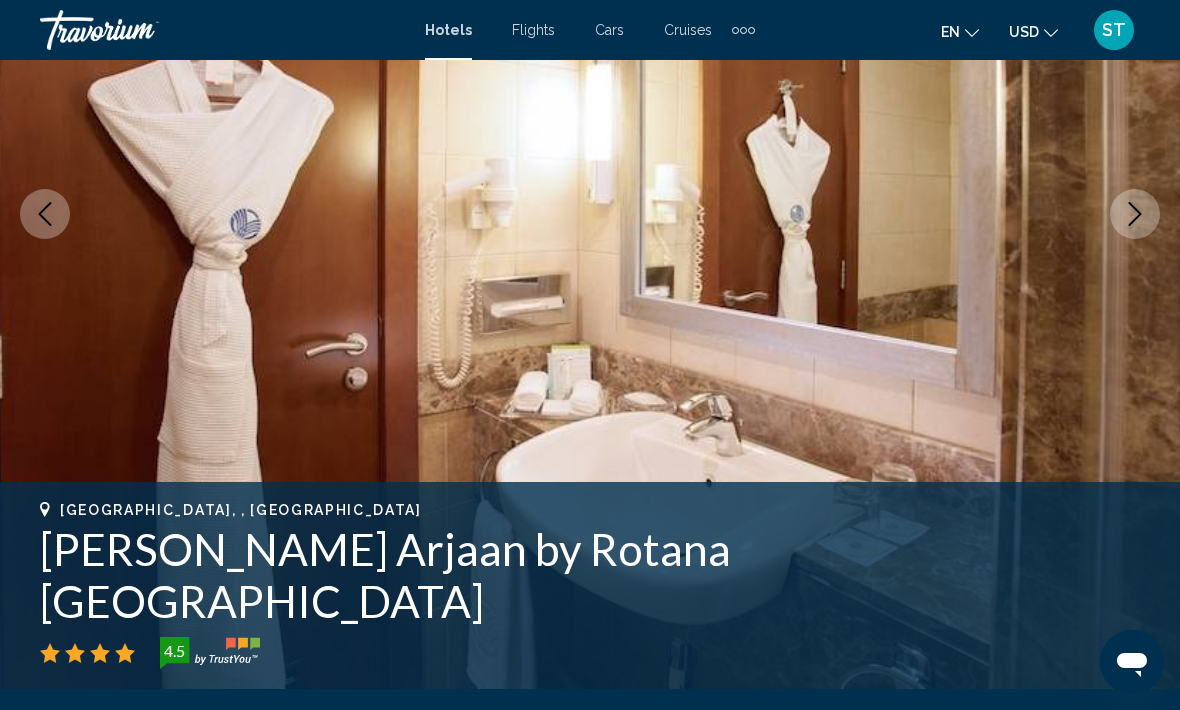 click at bounding box center [1135, 214] 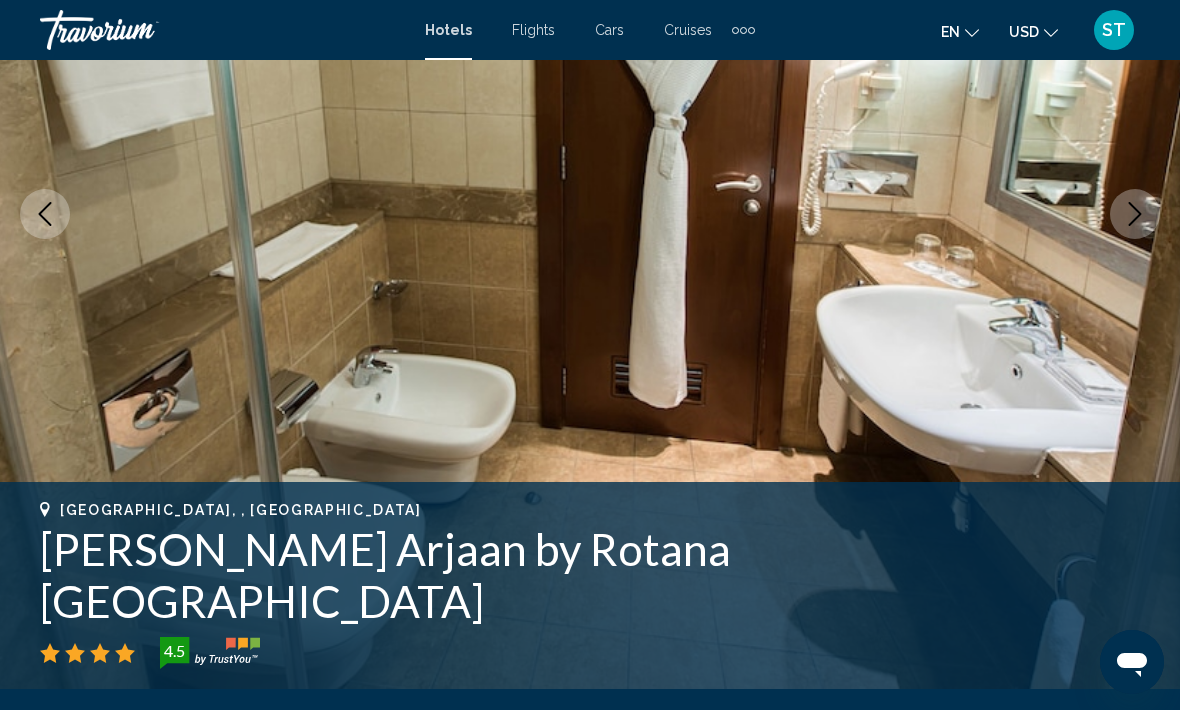 click at bounding box center [1135, 214] 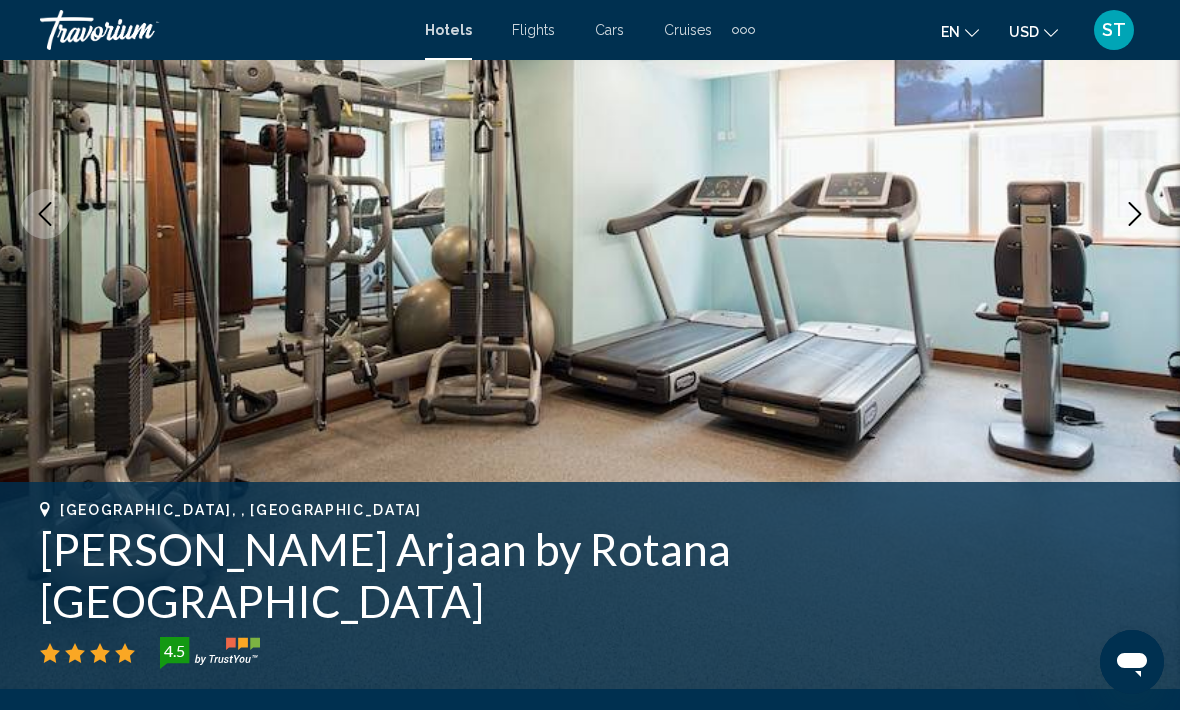click at bounding box center [1135, 214] 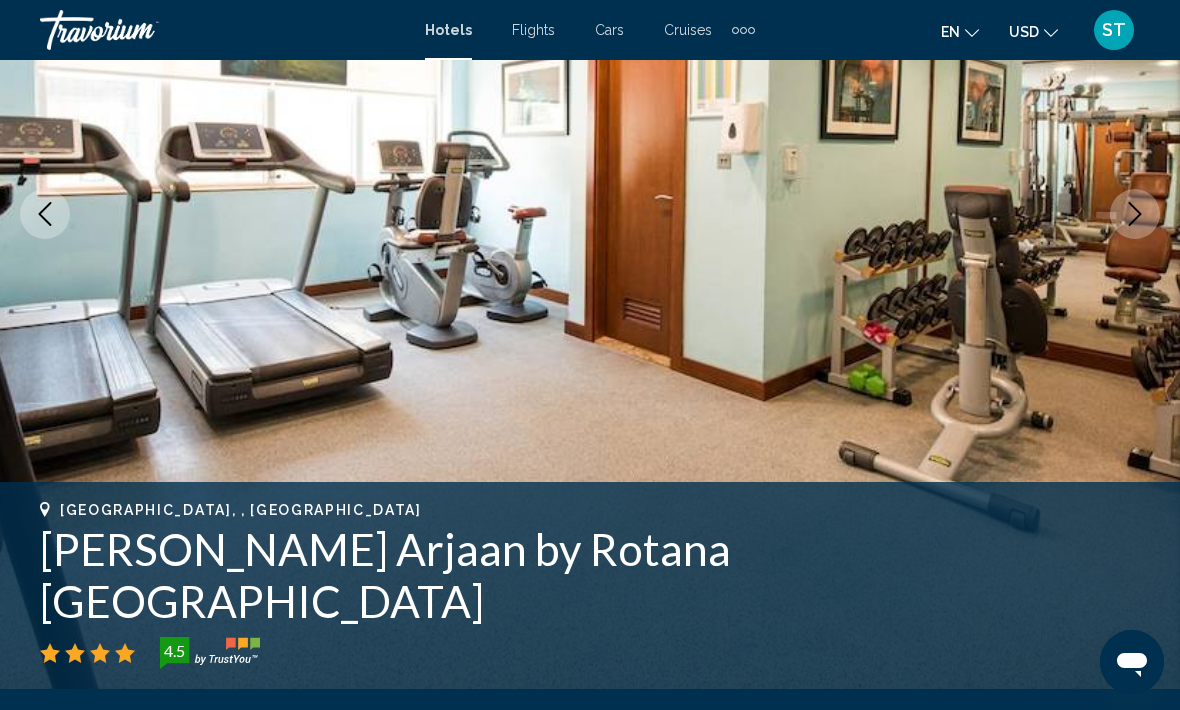 click at bounding box center [1135, 214] 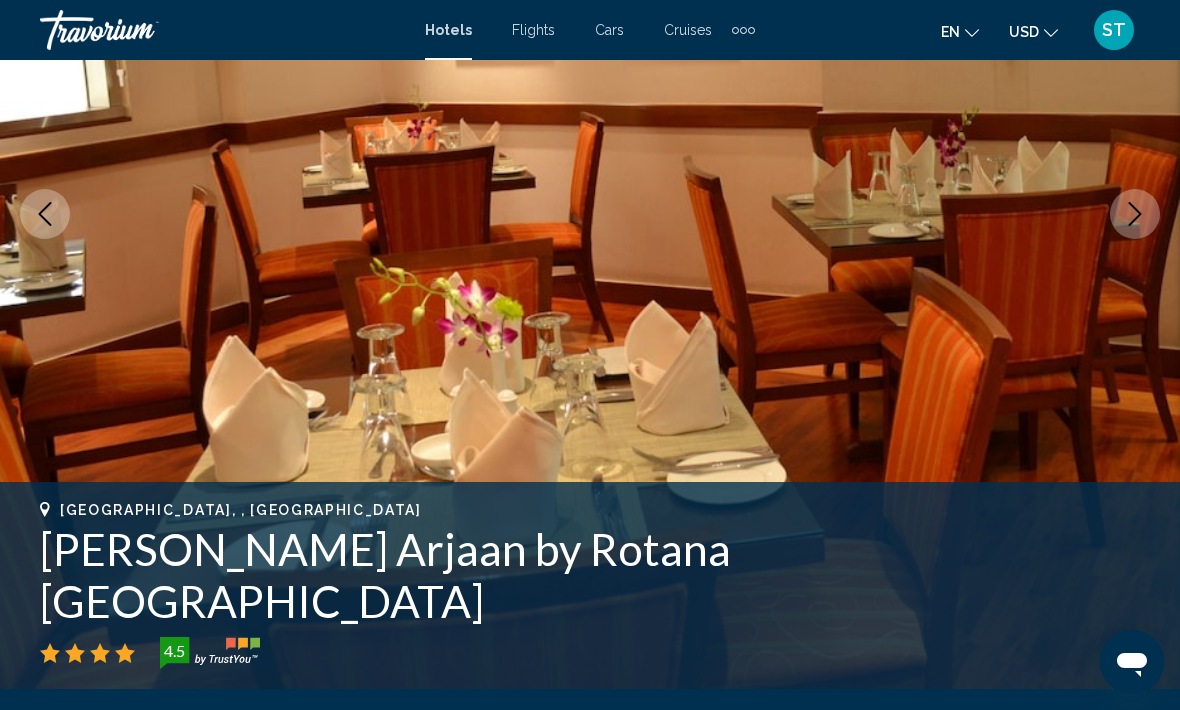 click at bounding box center [590, 214] 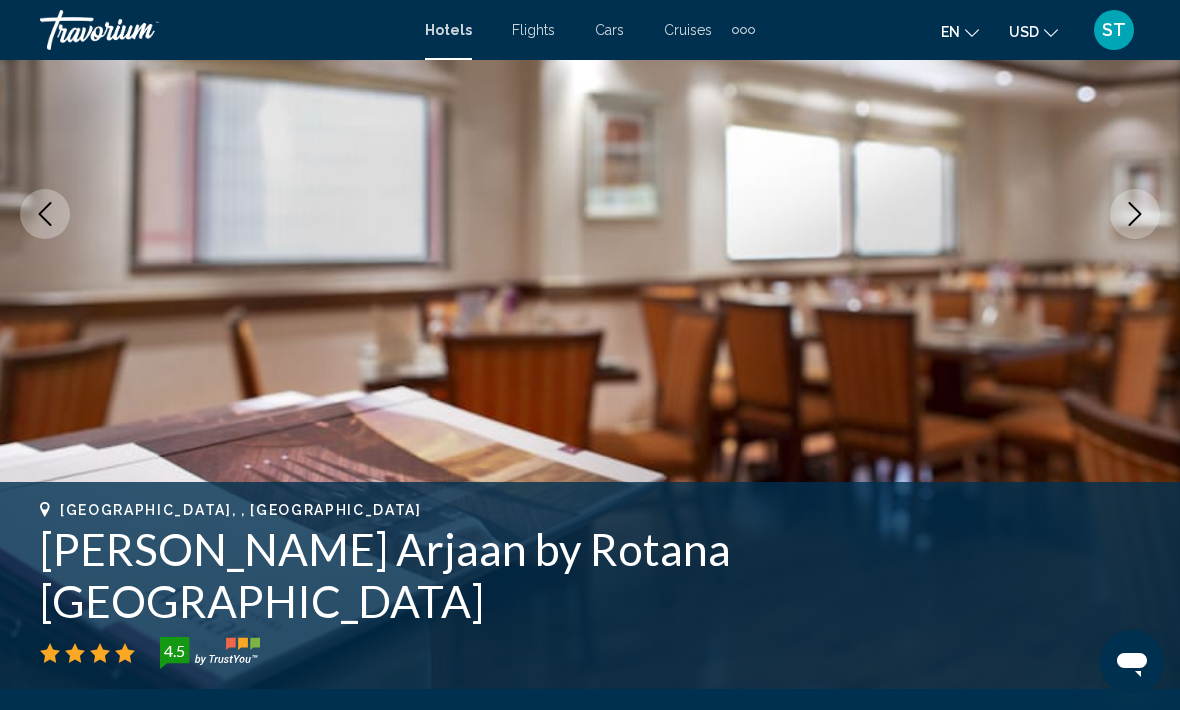 click at bounding box center (1135, 214) 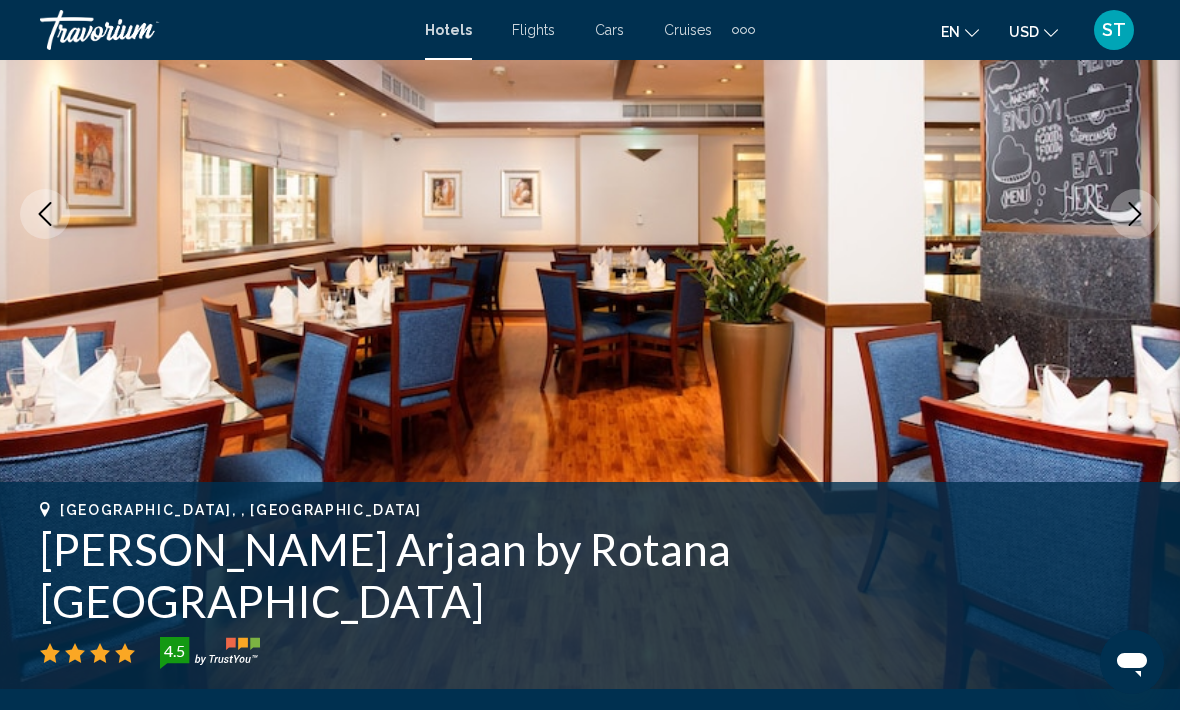 click at bounding box center [1135, 214] 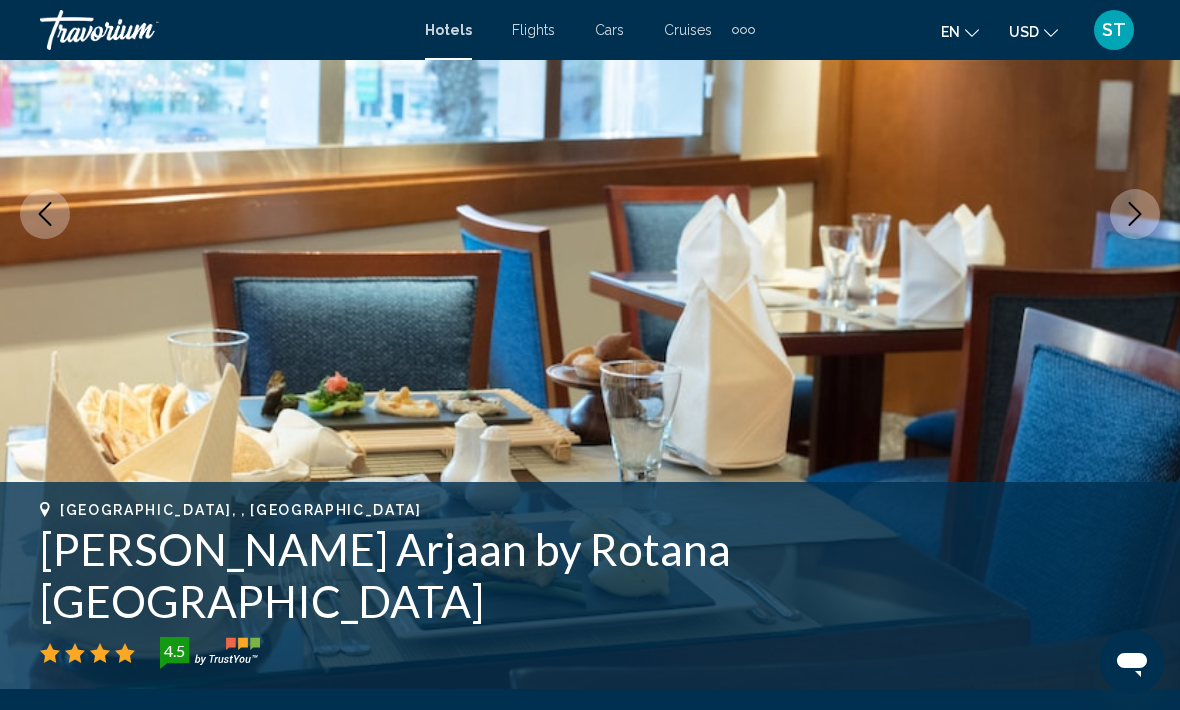 click 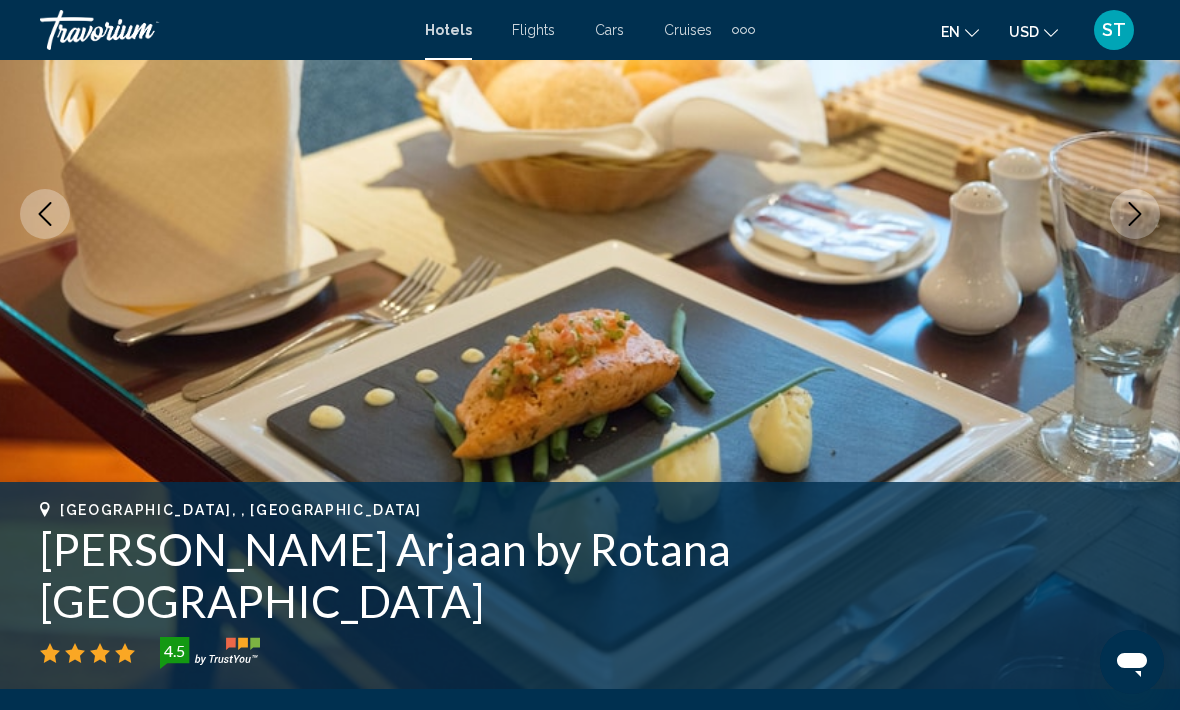 click 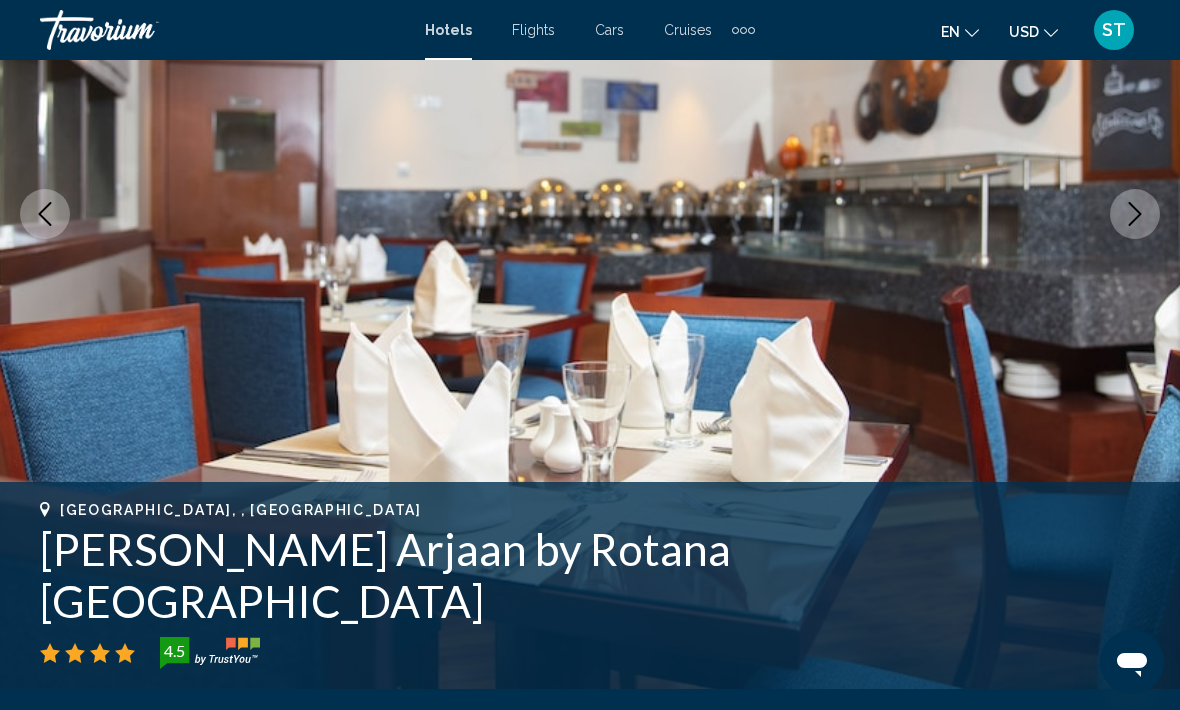 click 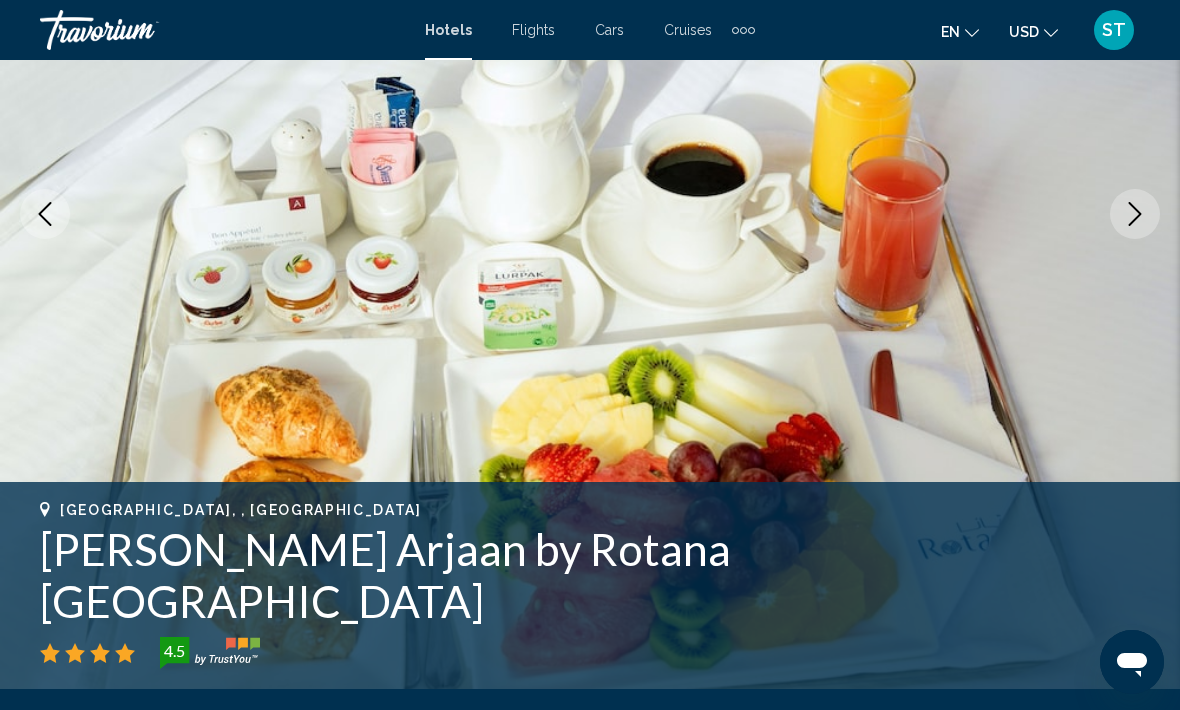 click 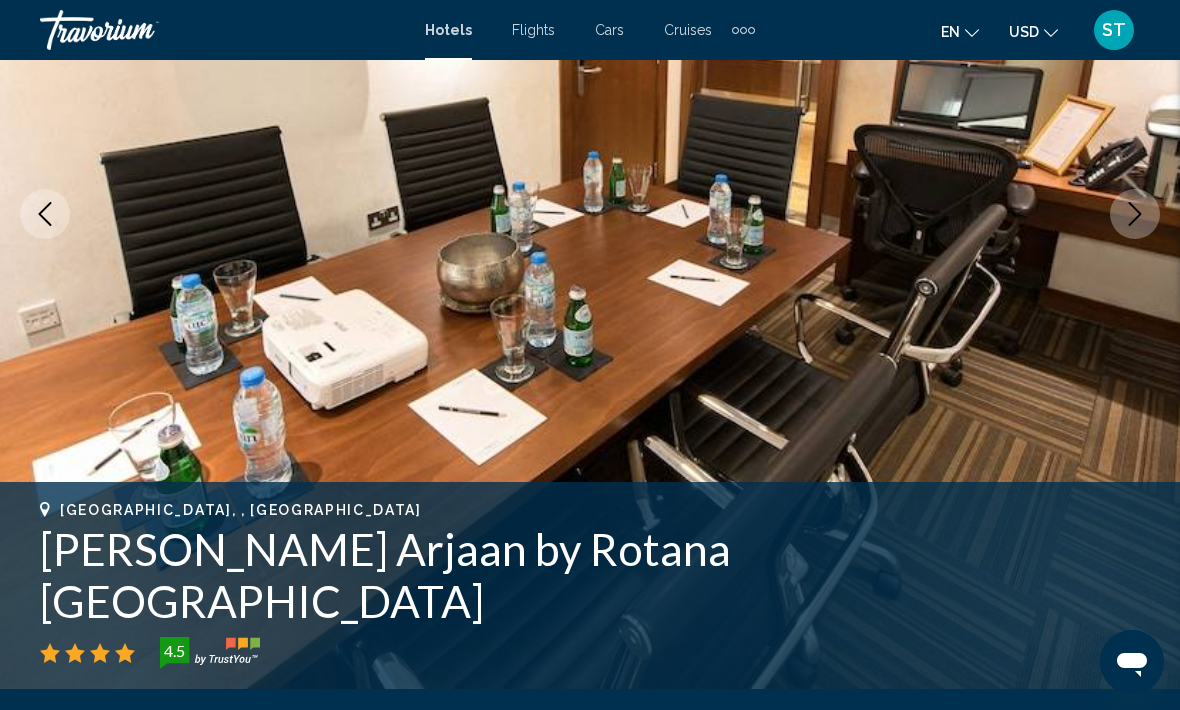 click 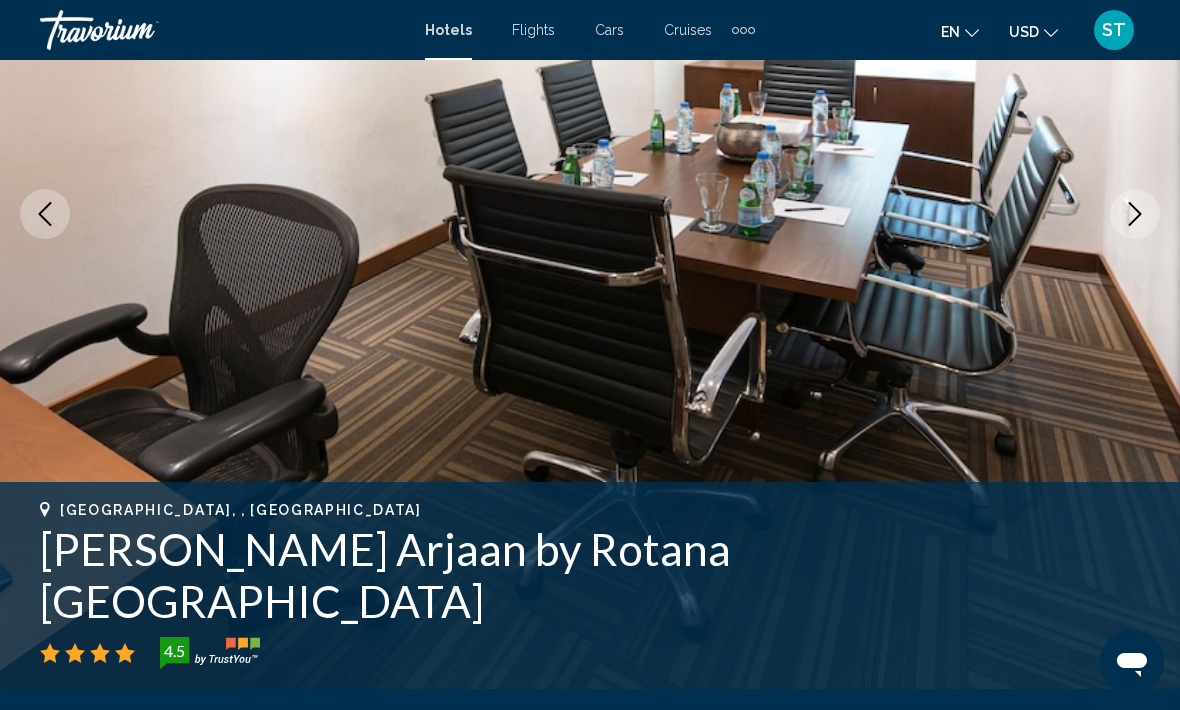 click at bounding box center [1135, 214] 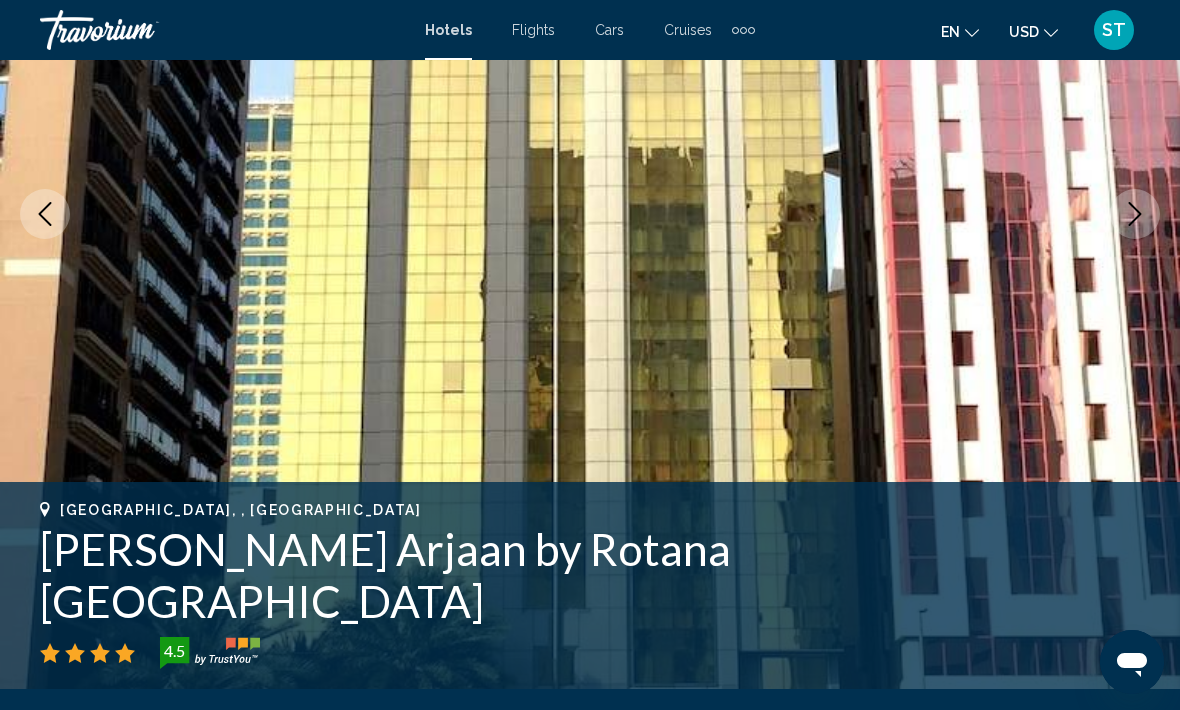 click at bounding box center [1135, 214] 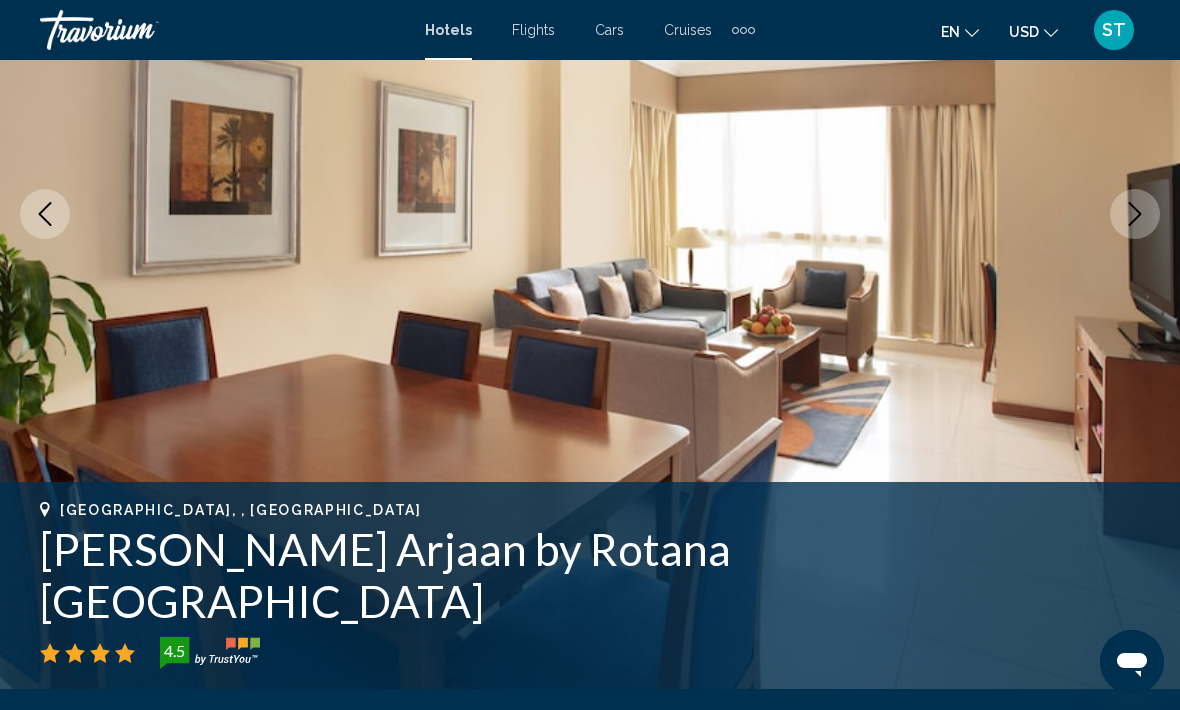 click 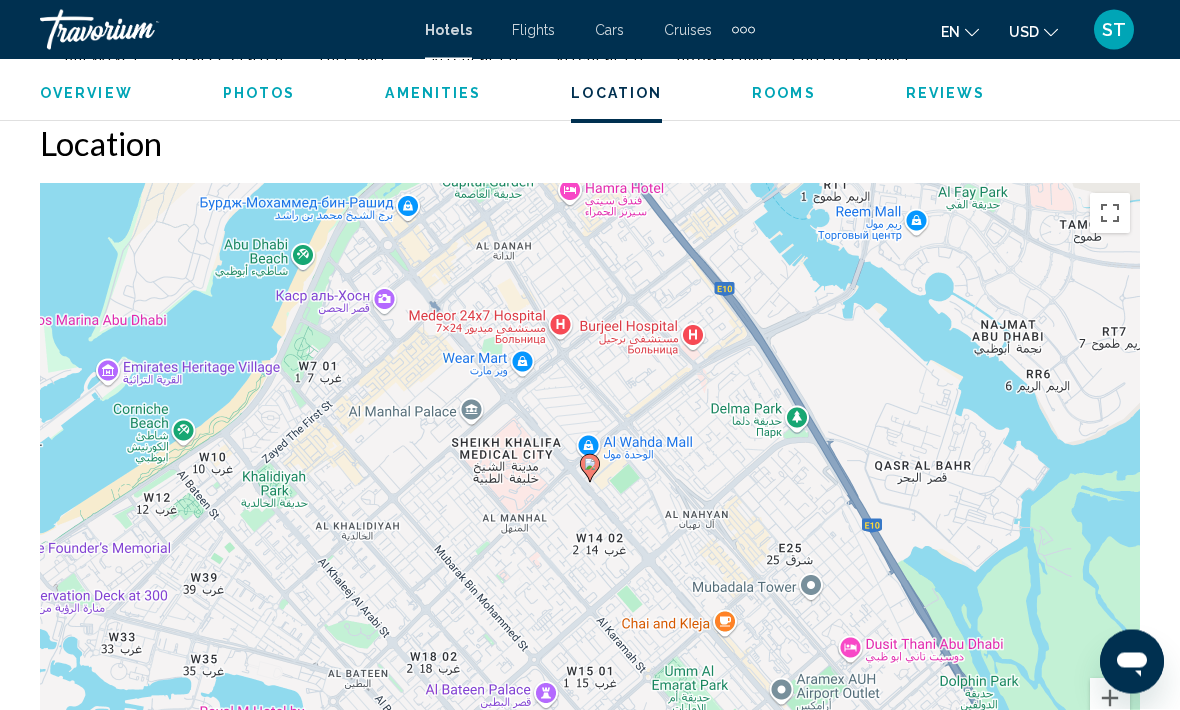 scroll, scrollTop: 2179, scrollLeft: 0, axis: vertical 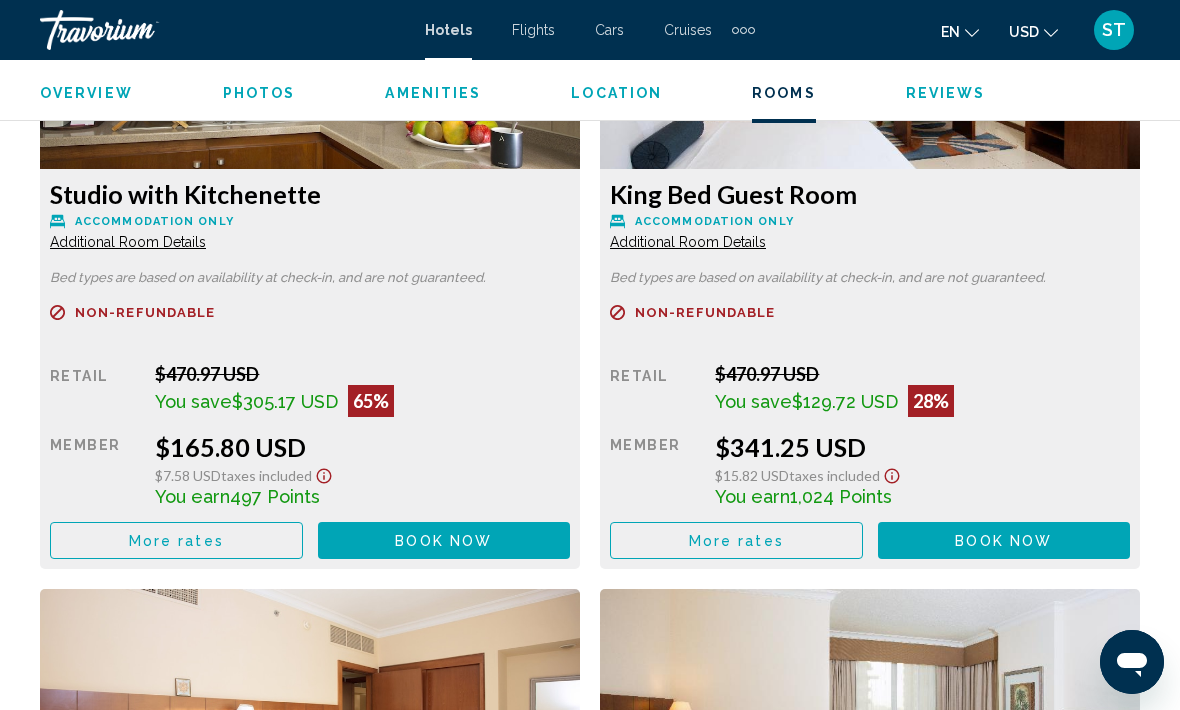 click on "More rates" at bounding box center (176, 541) 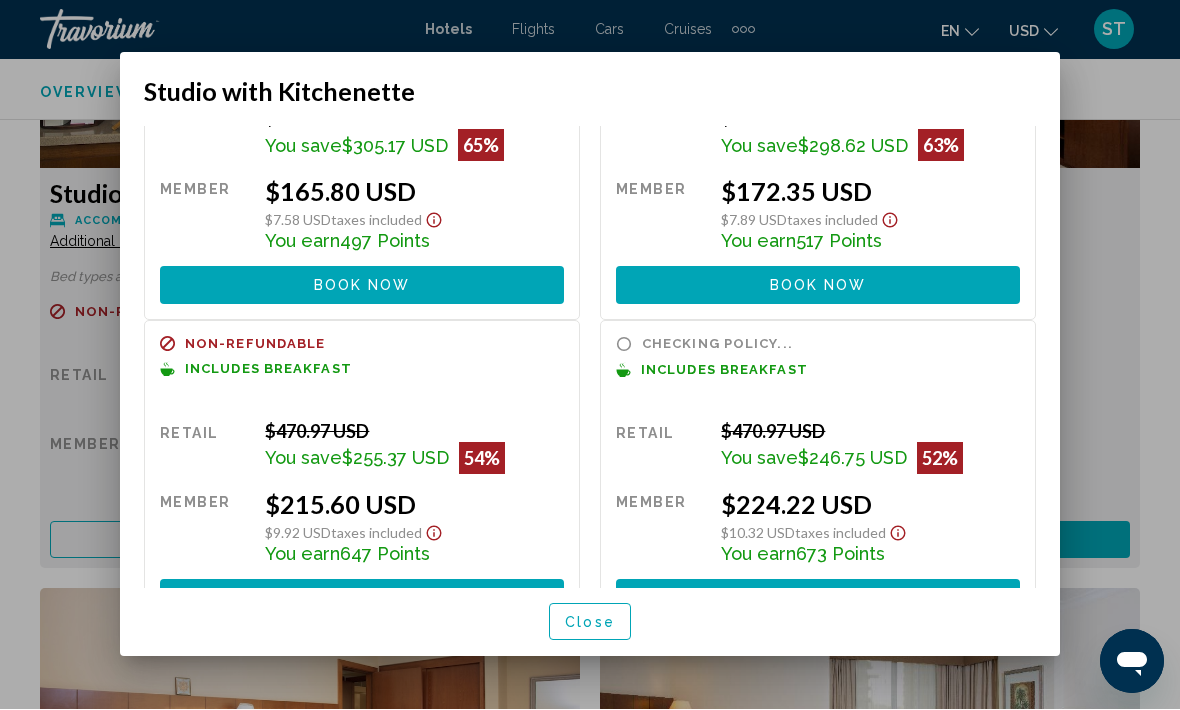 scroll, scrollTop: 137, scrollLeft: 0, axis: vertical 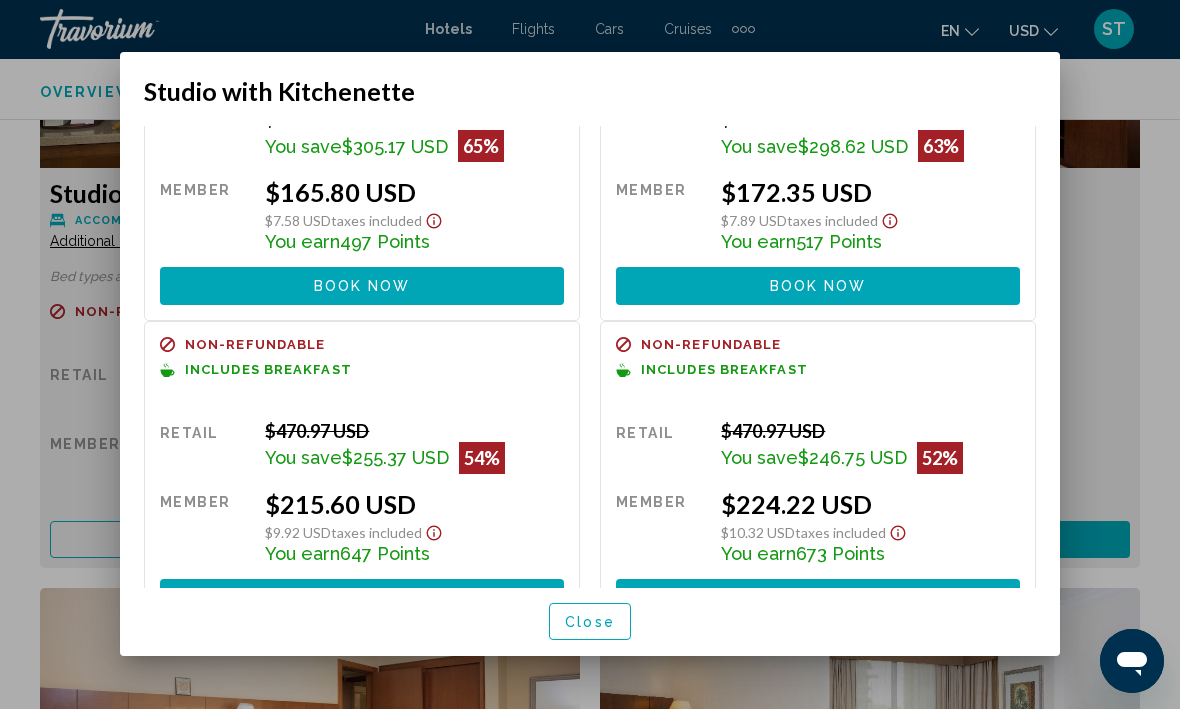 click at bounding box center (590, 355) 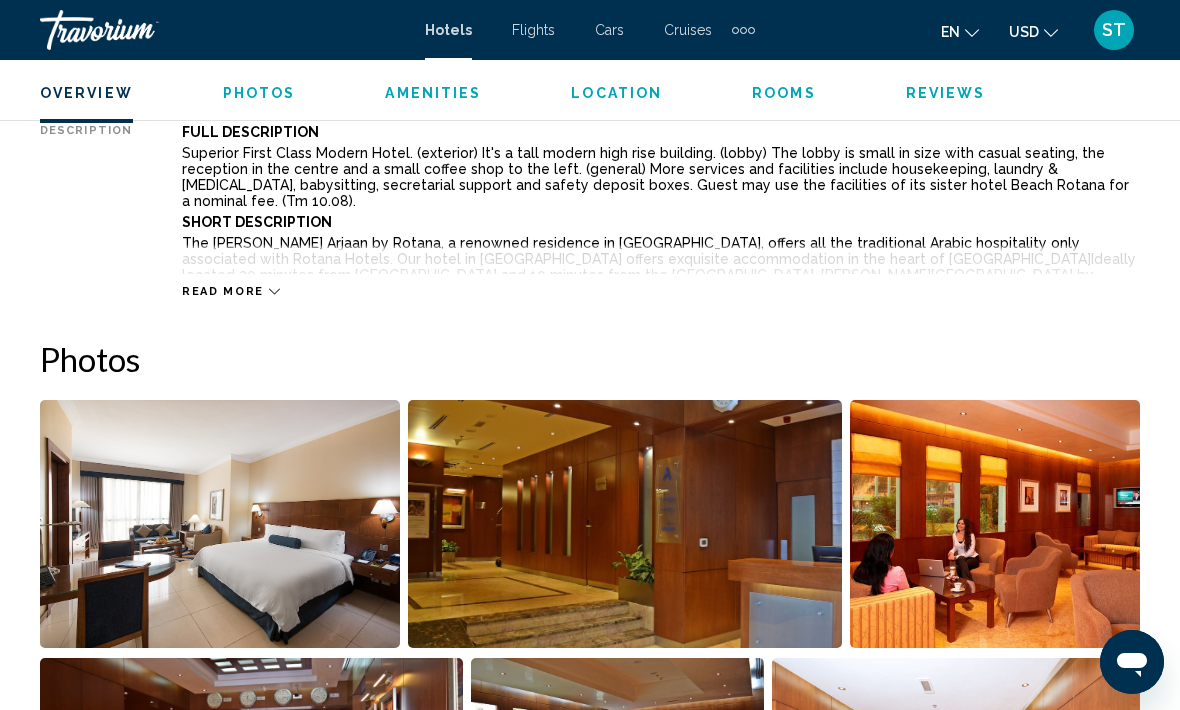 scroll, scrollTop: 1106, scrollLeft: 0, axis: vertical 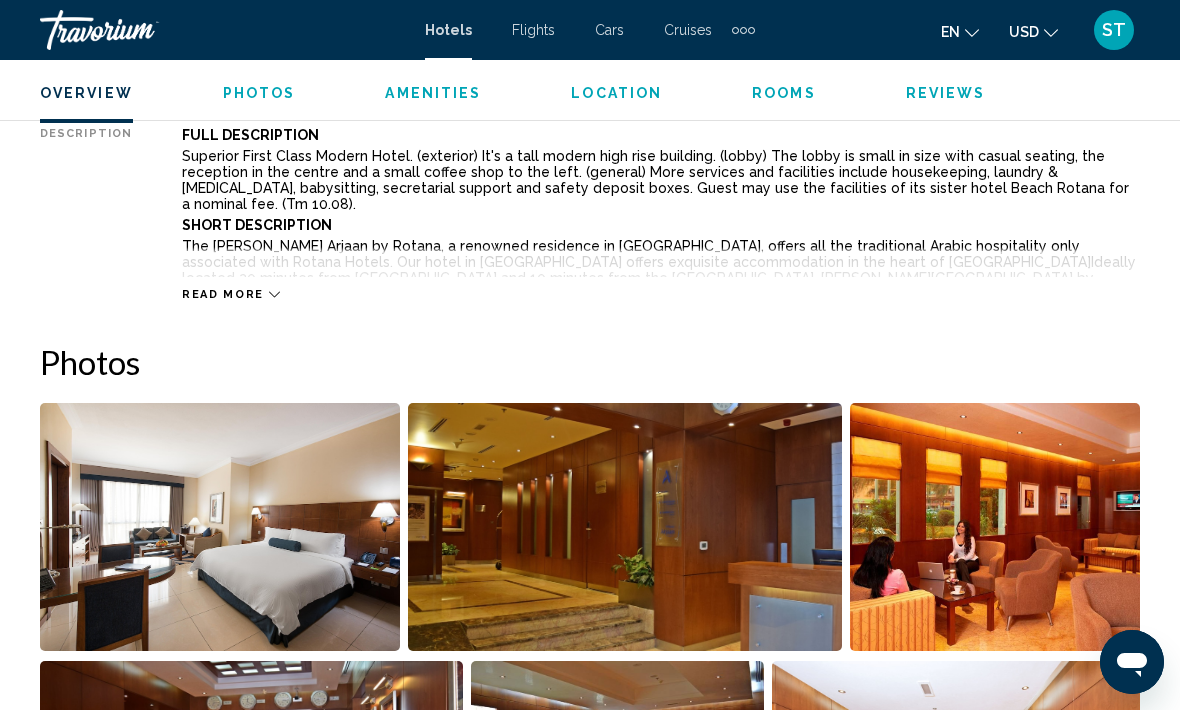 click at bounding box center [220, 527] 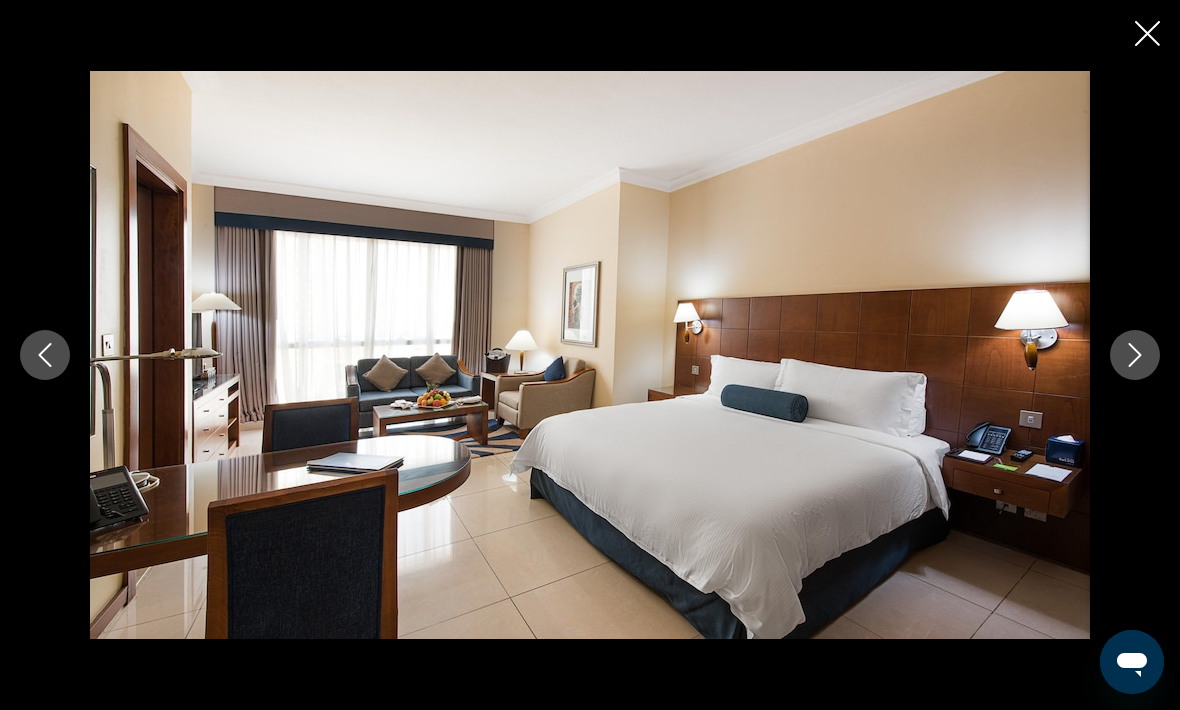 click 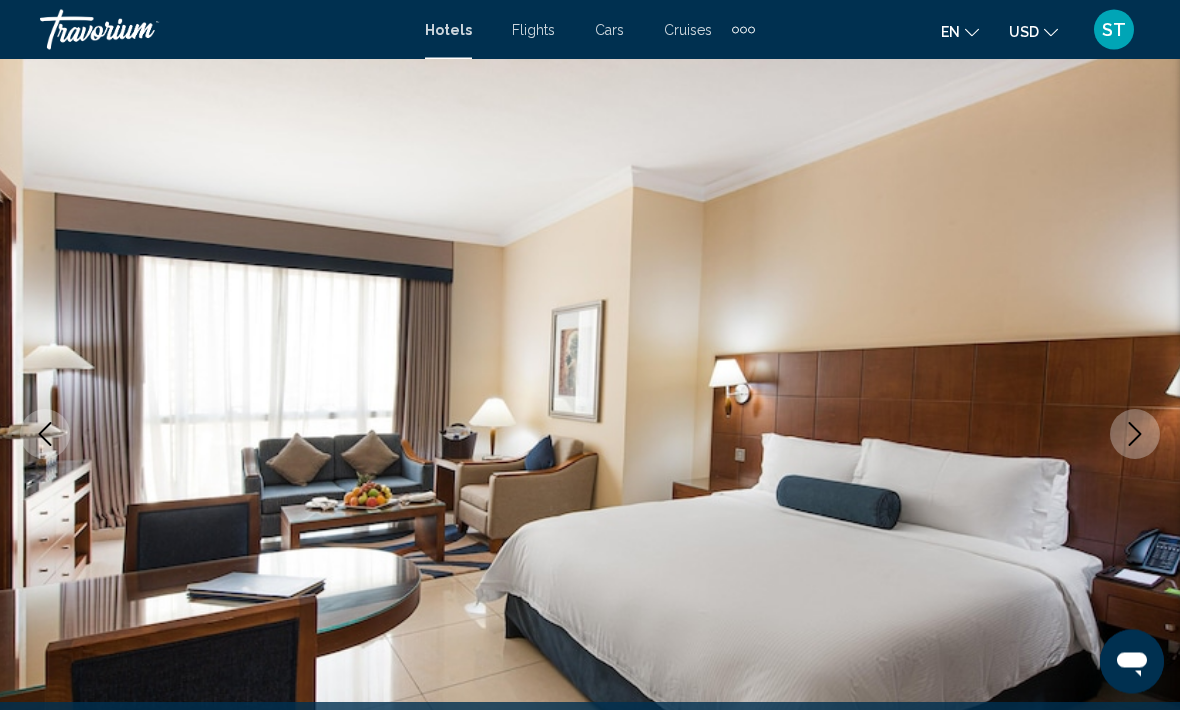 scroll, scrollTop: 0, scrollLeft: 0, axis: both 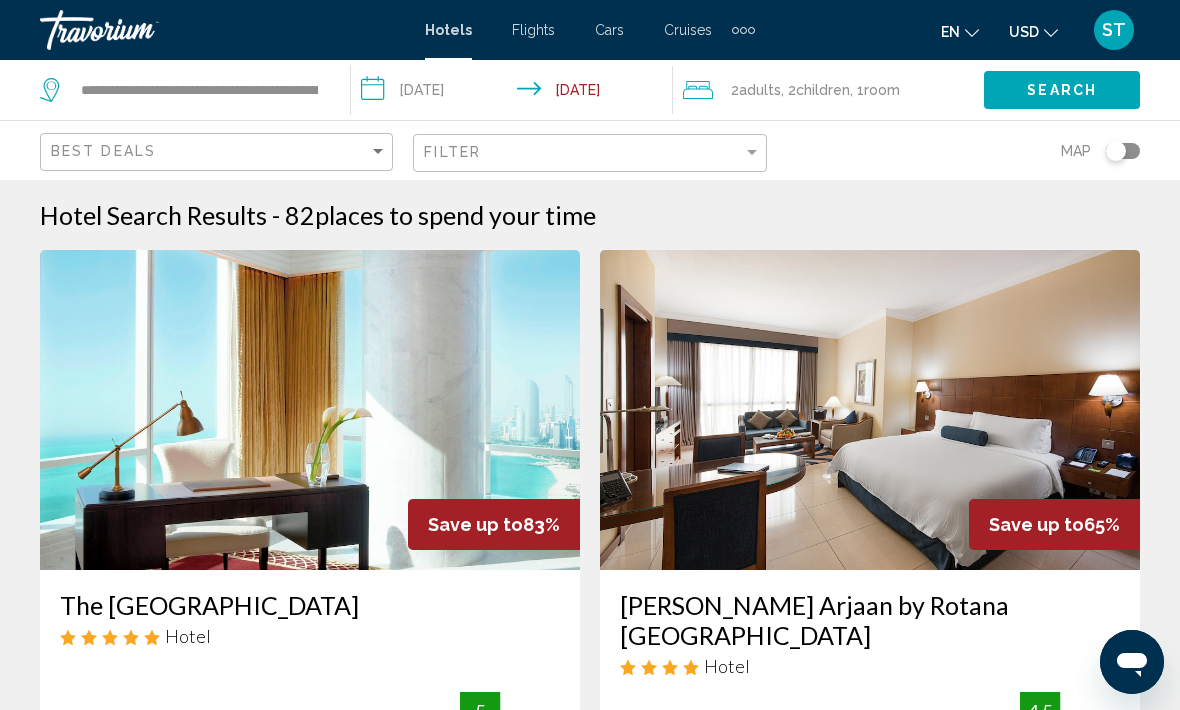 click on "**********" at bounding box center [515, 93] 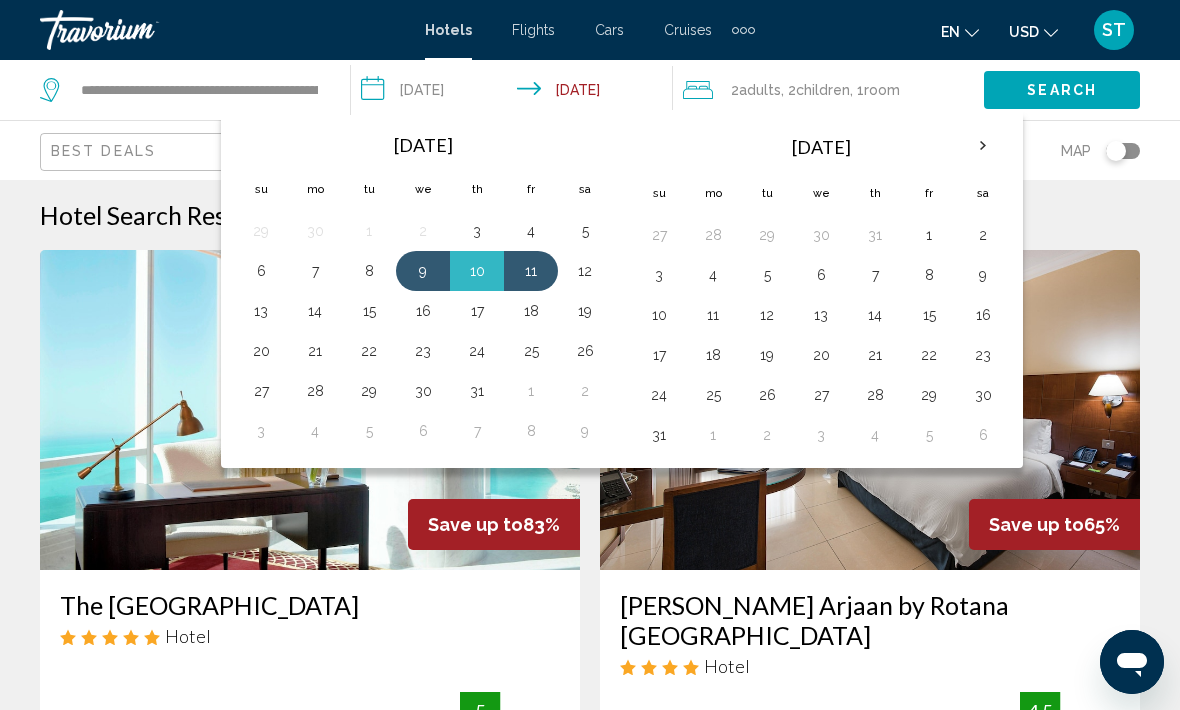 click on "10" at bounding box center (477, 271) 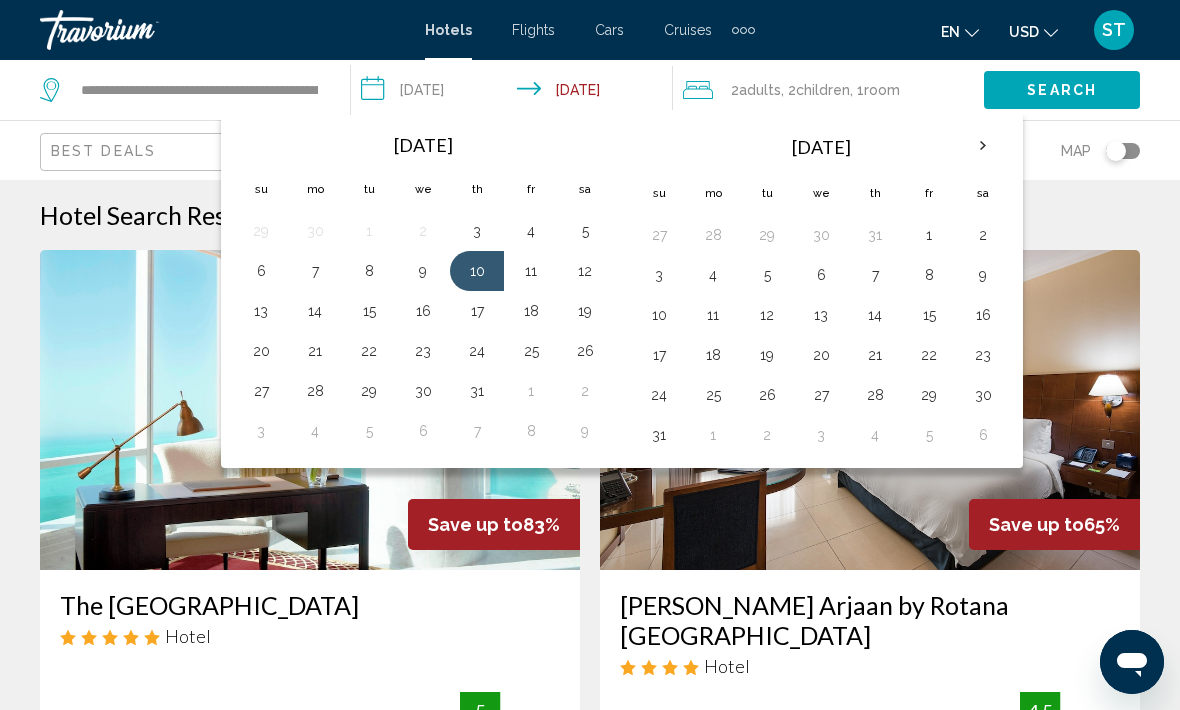 click on "11" at bounding box center [531, 271] 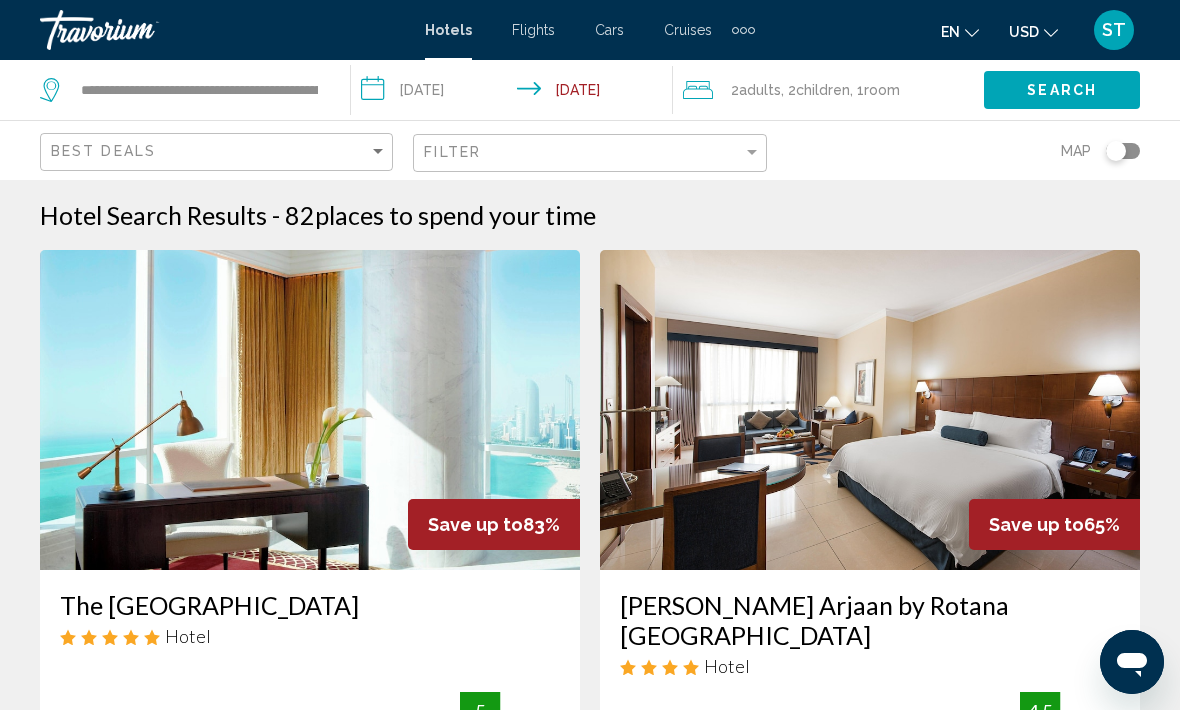 click on "Search" 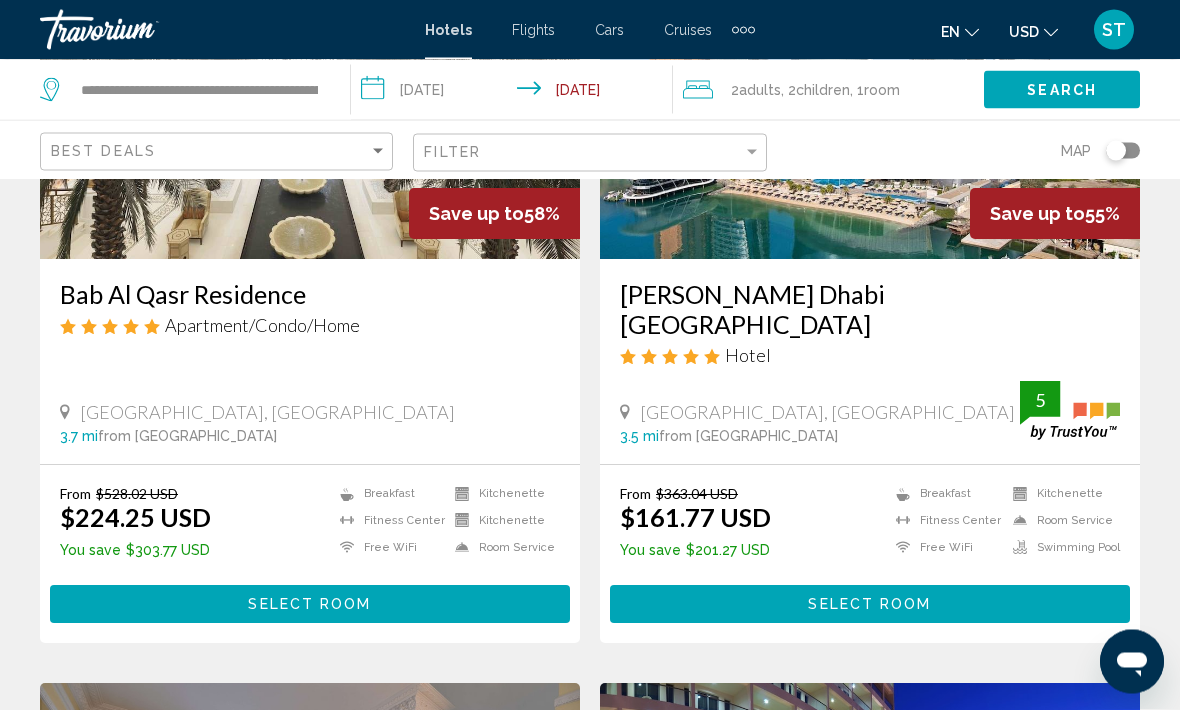 scroll, scrollTop: 357, scrollLeft: 0, axis: vertical 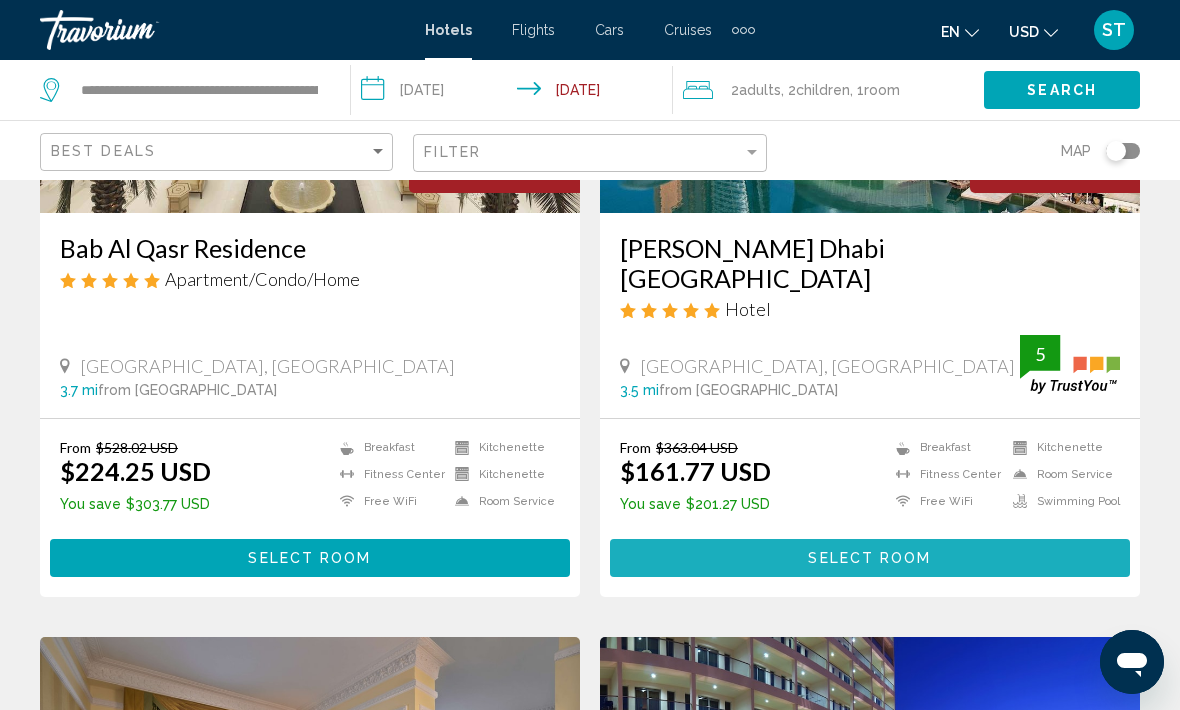 click on "Select Room" at bounding box center (869, 559) 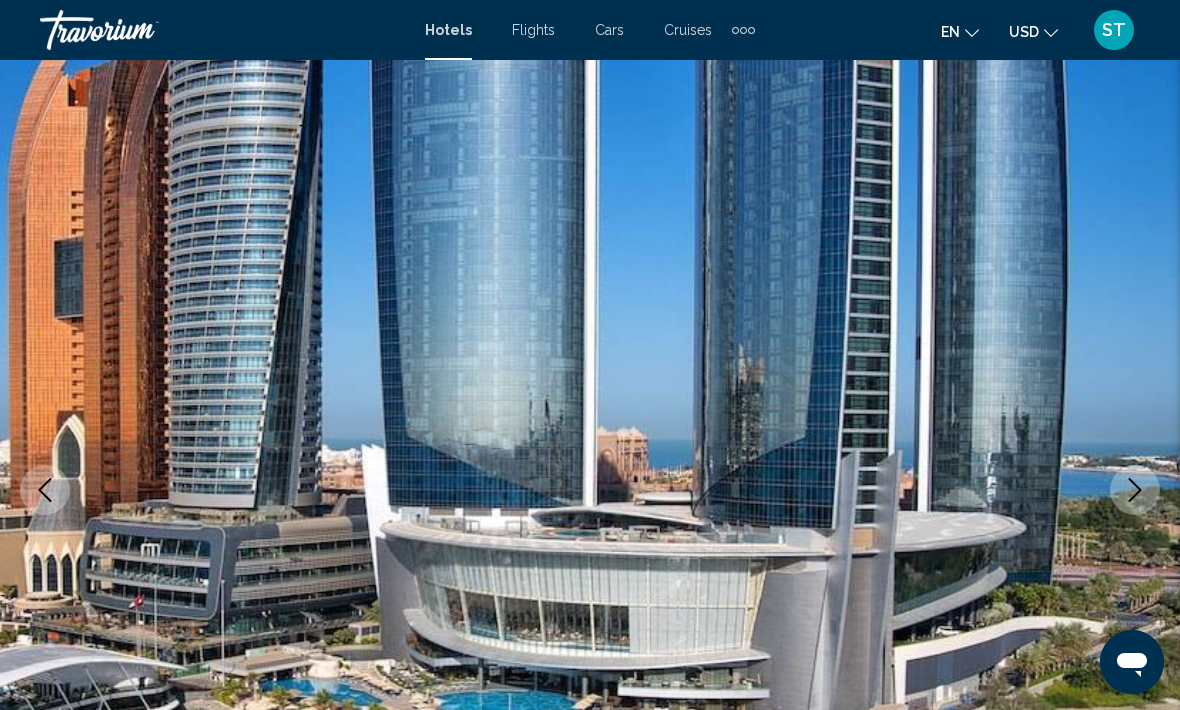 scroll, scrollTop: 106, scrollLeft: 0, axis: vertical 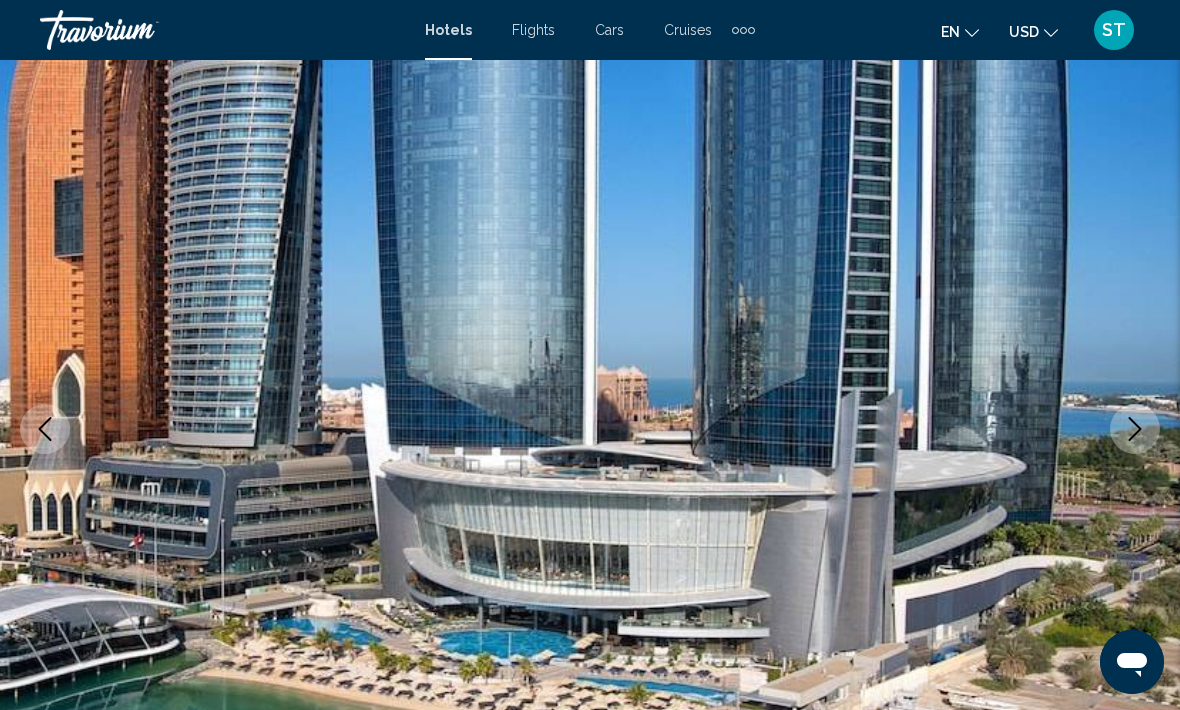 click 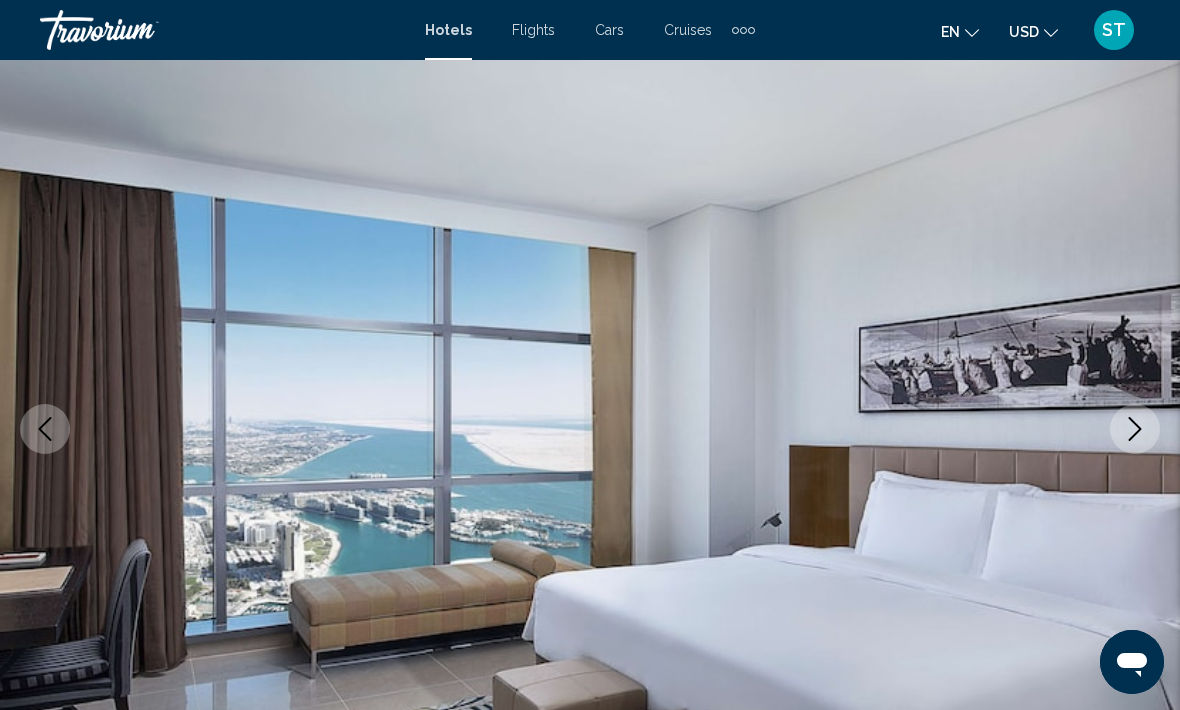 click 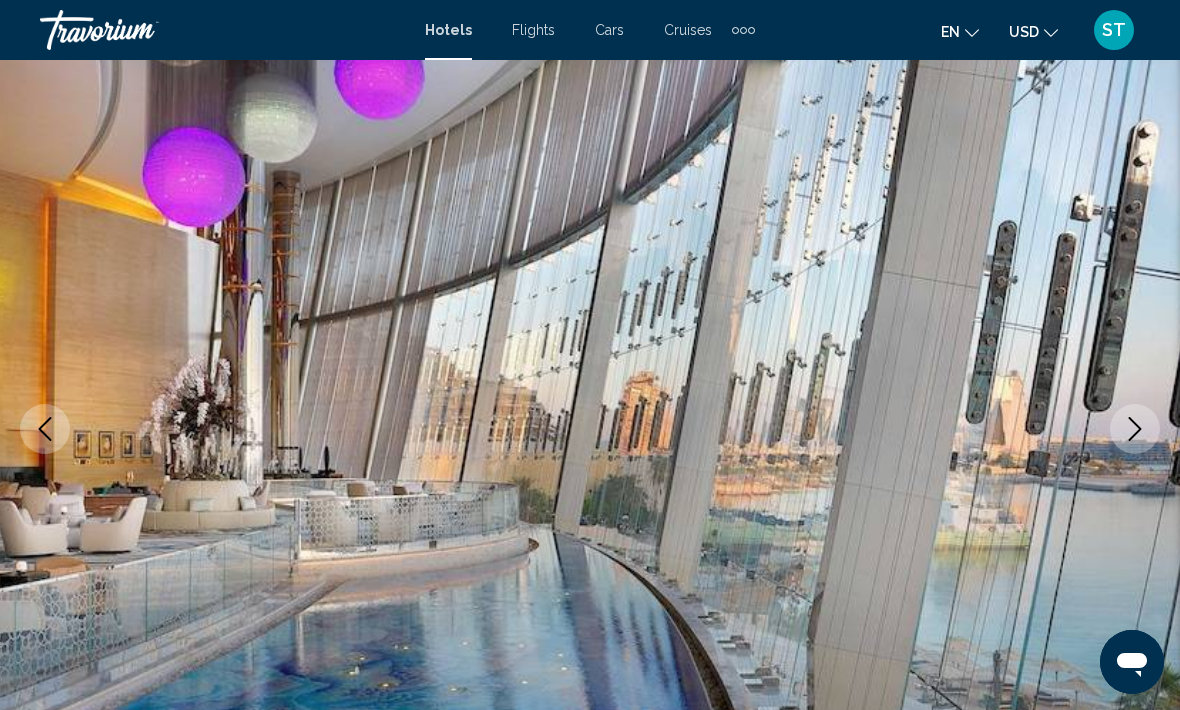 click 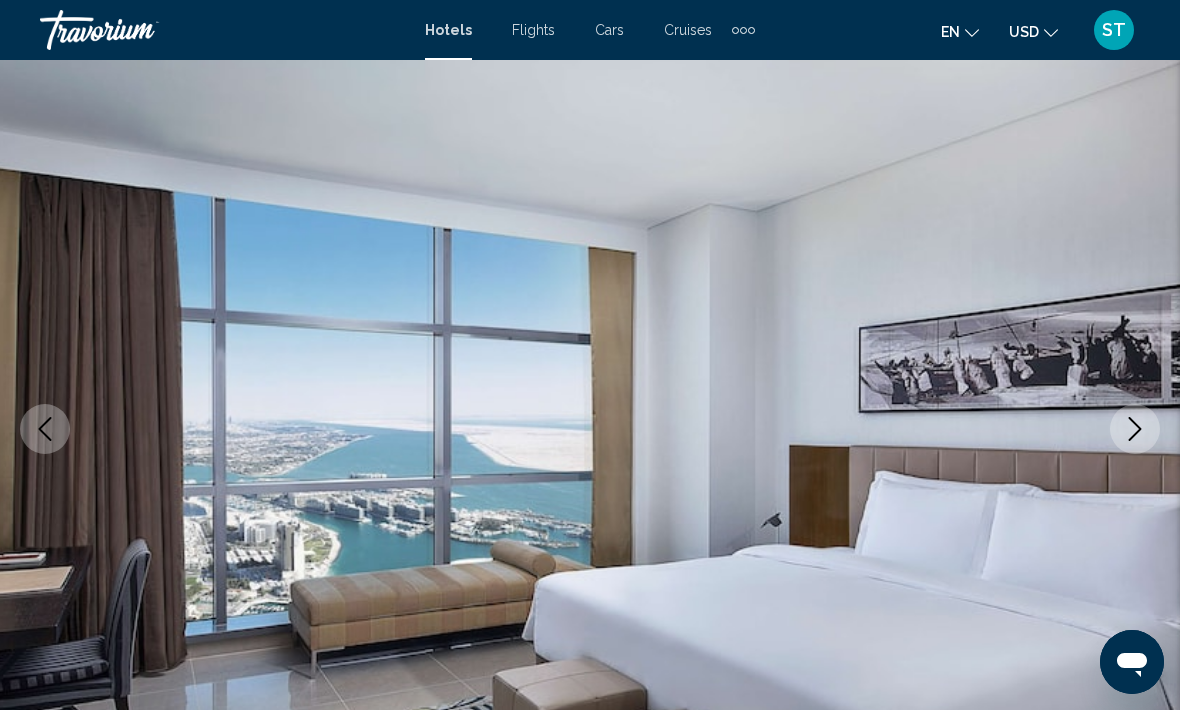 click 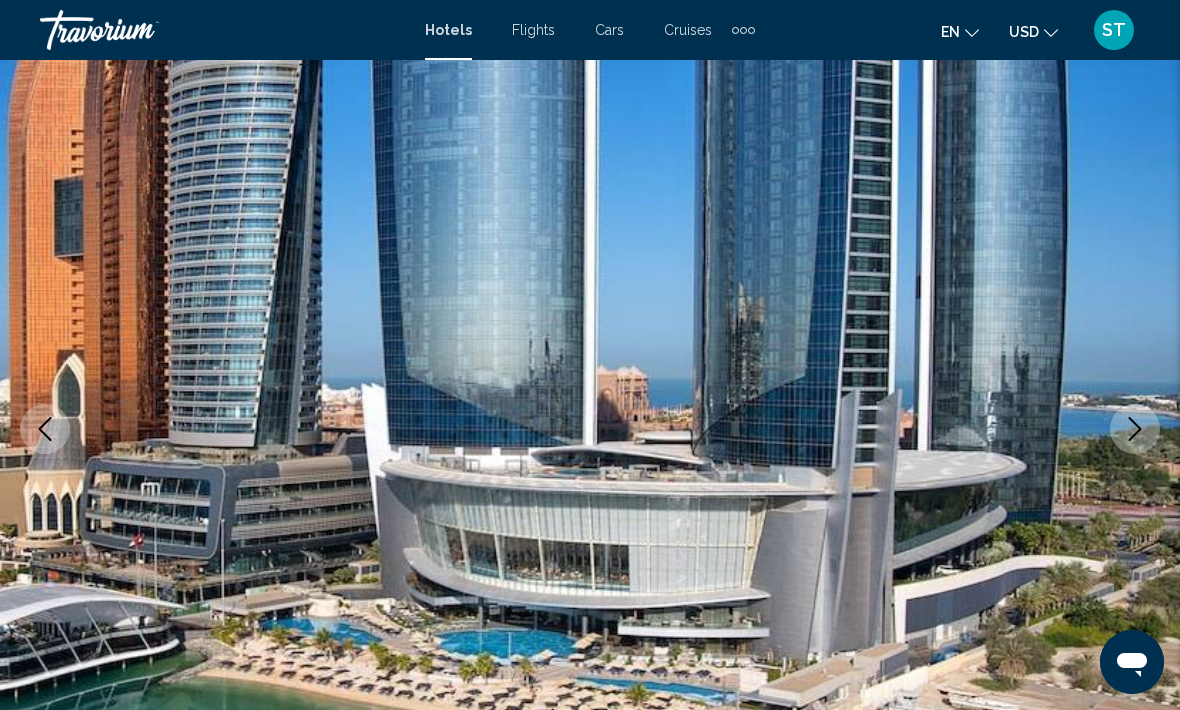 click 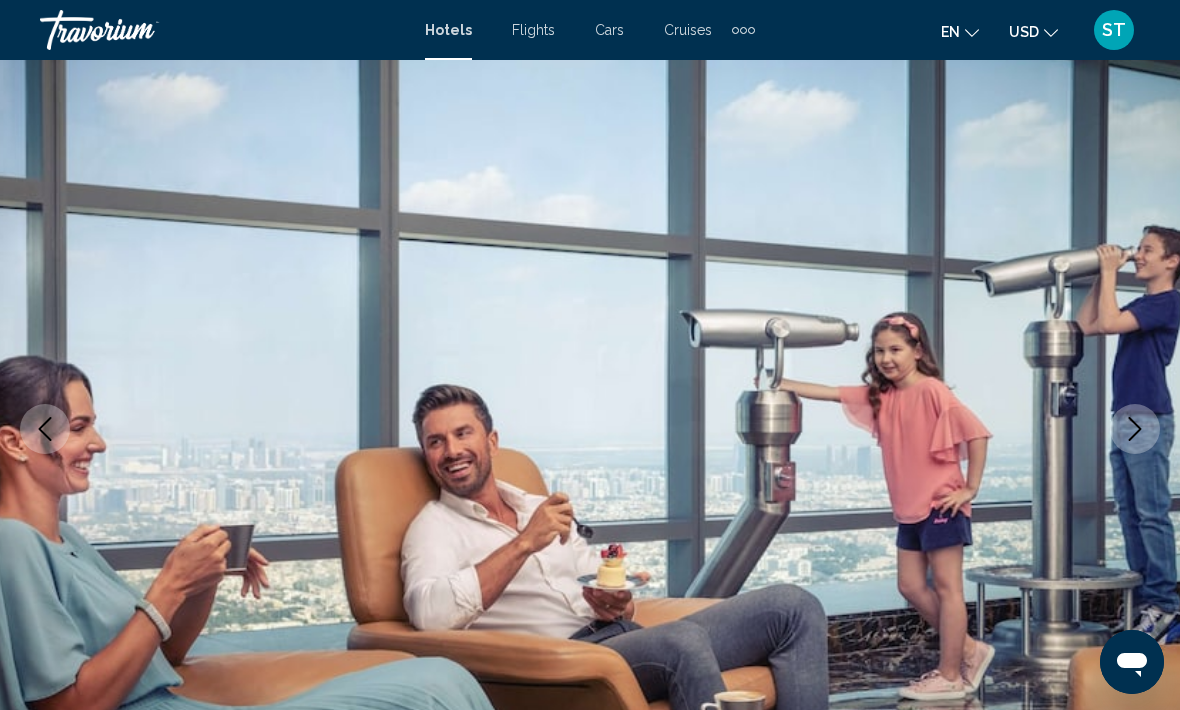 click 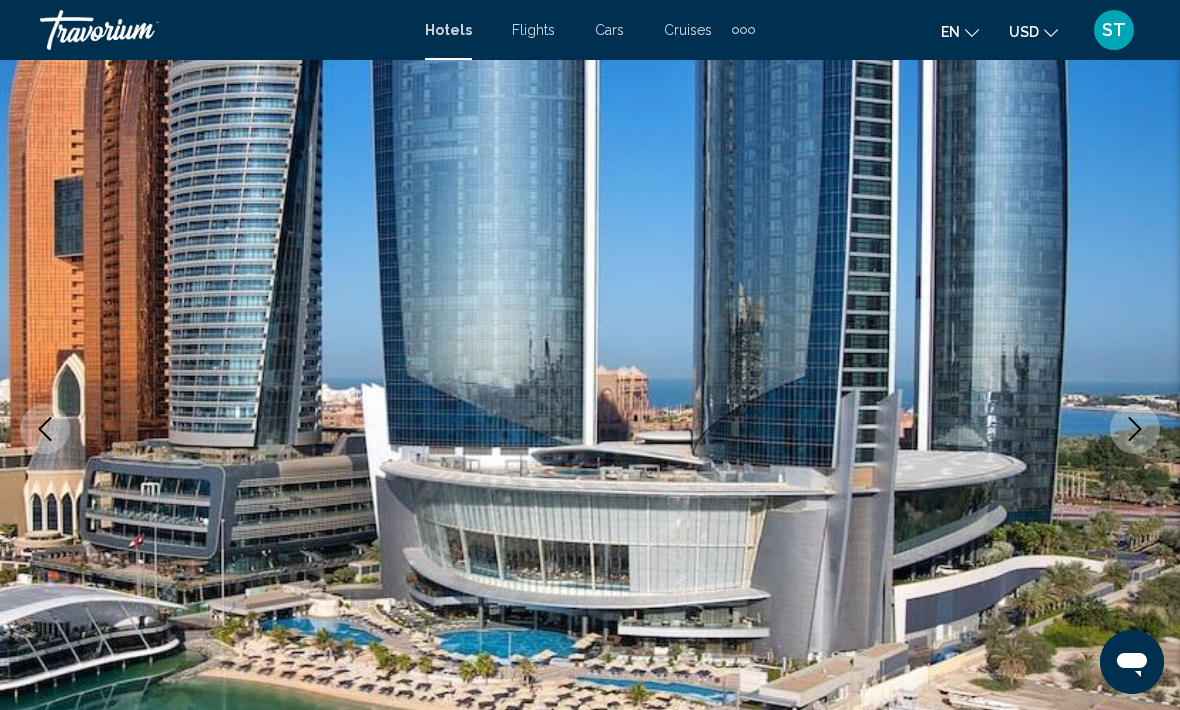 click at bounding box center (1135, 429) 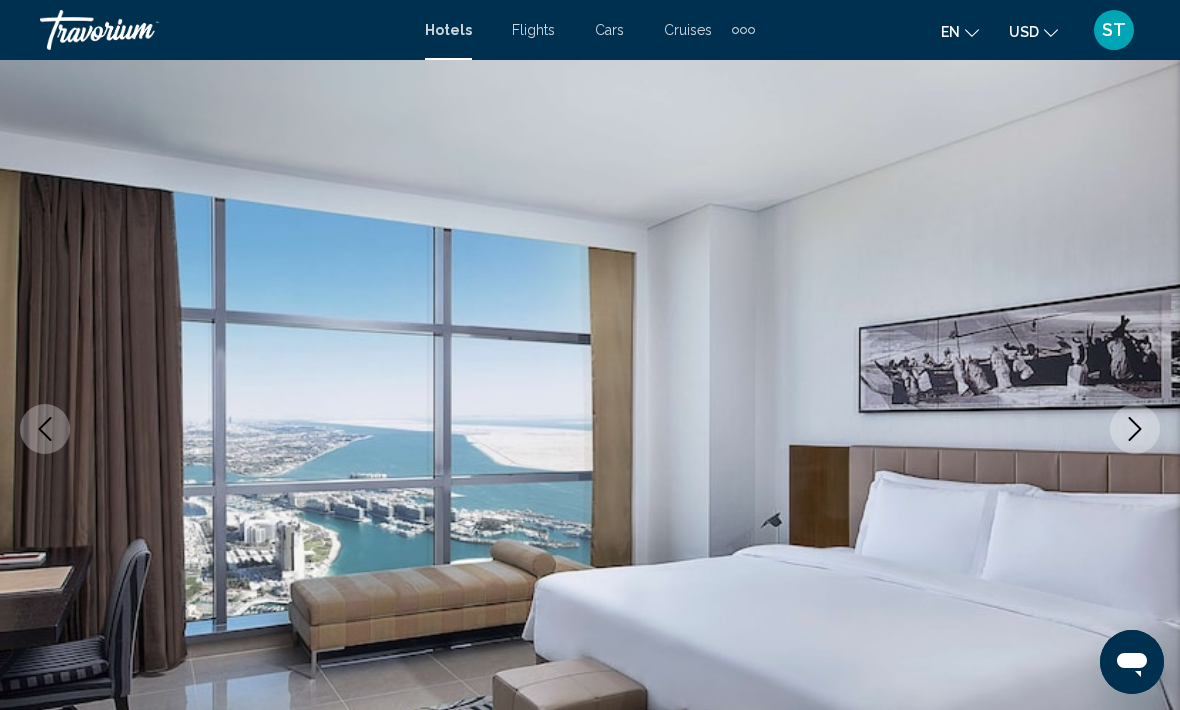 click 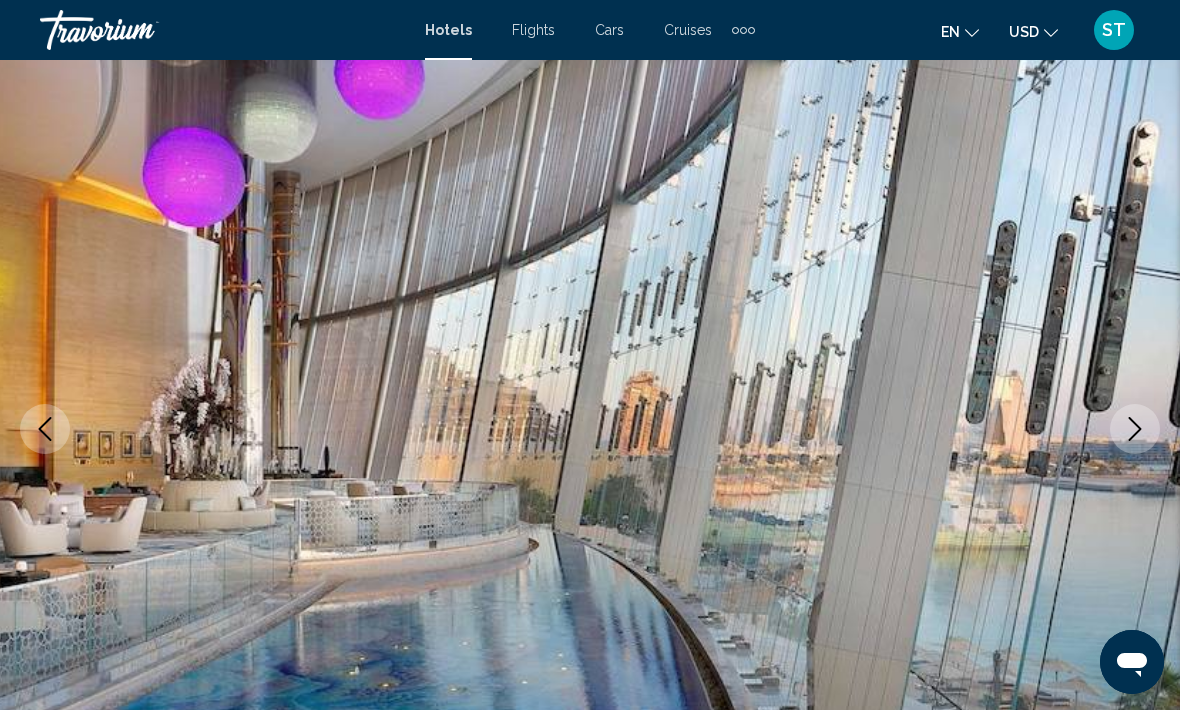 click 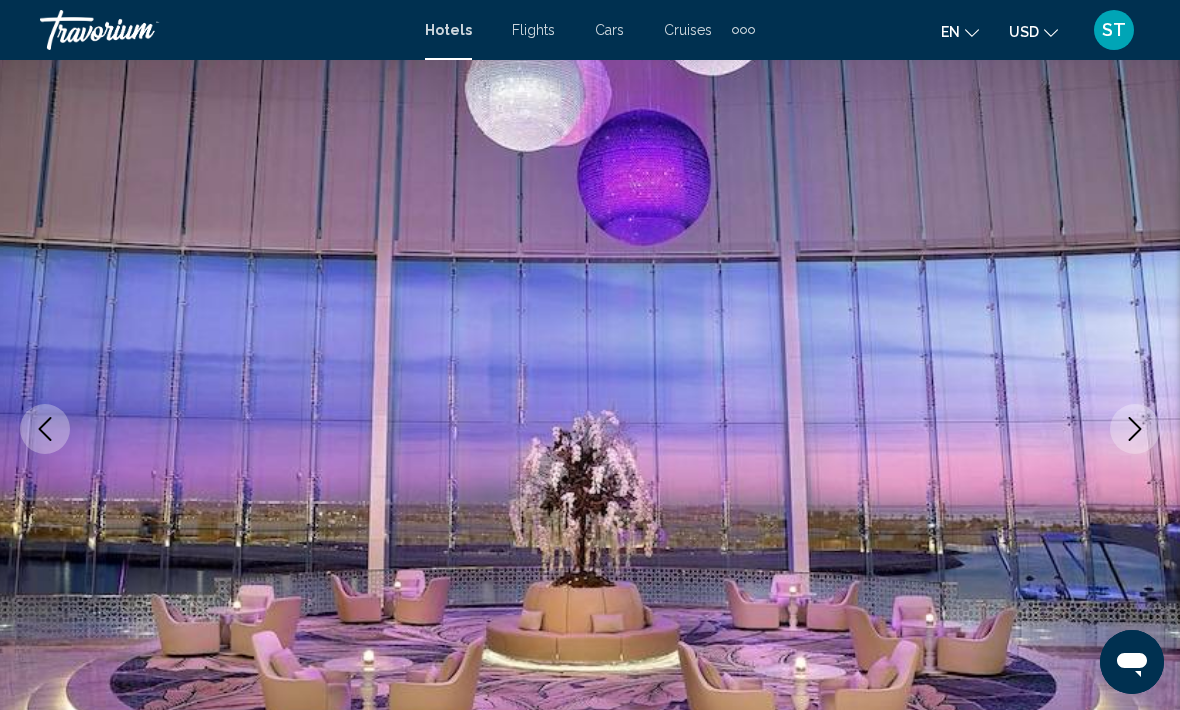 click at bounding box center (1135, 429) 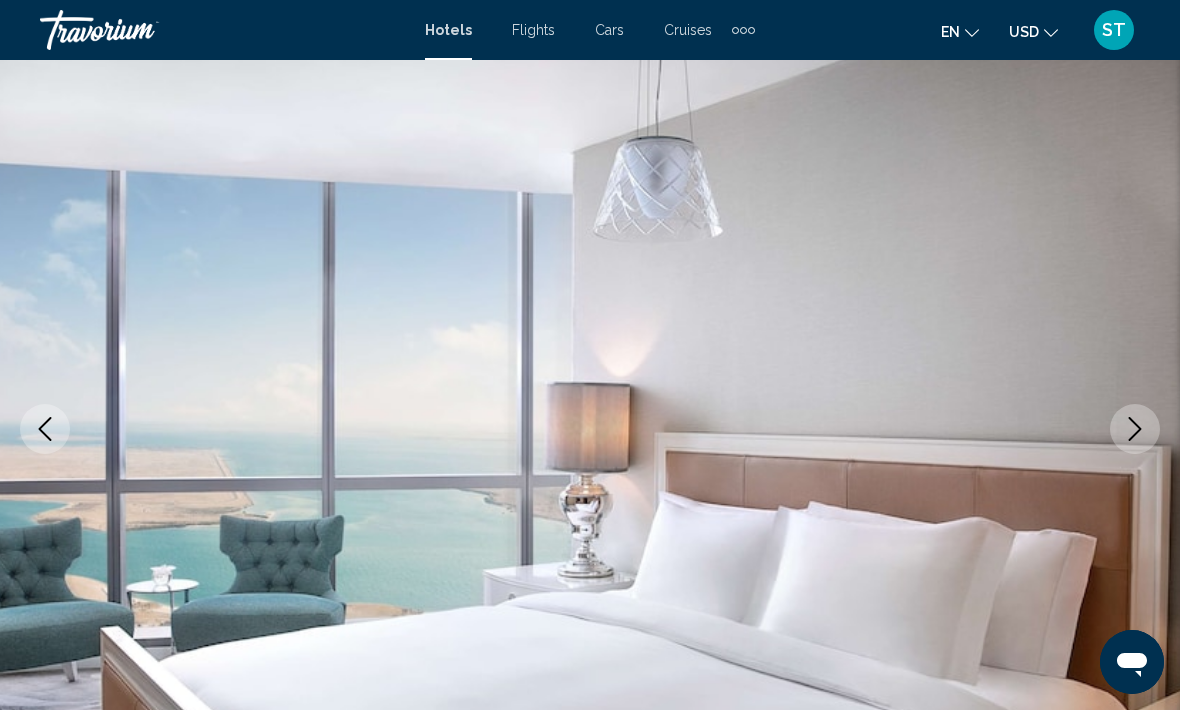 click at bounding box center (1135, 429) 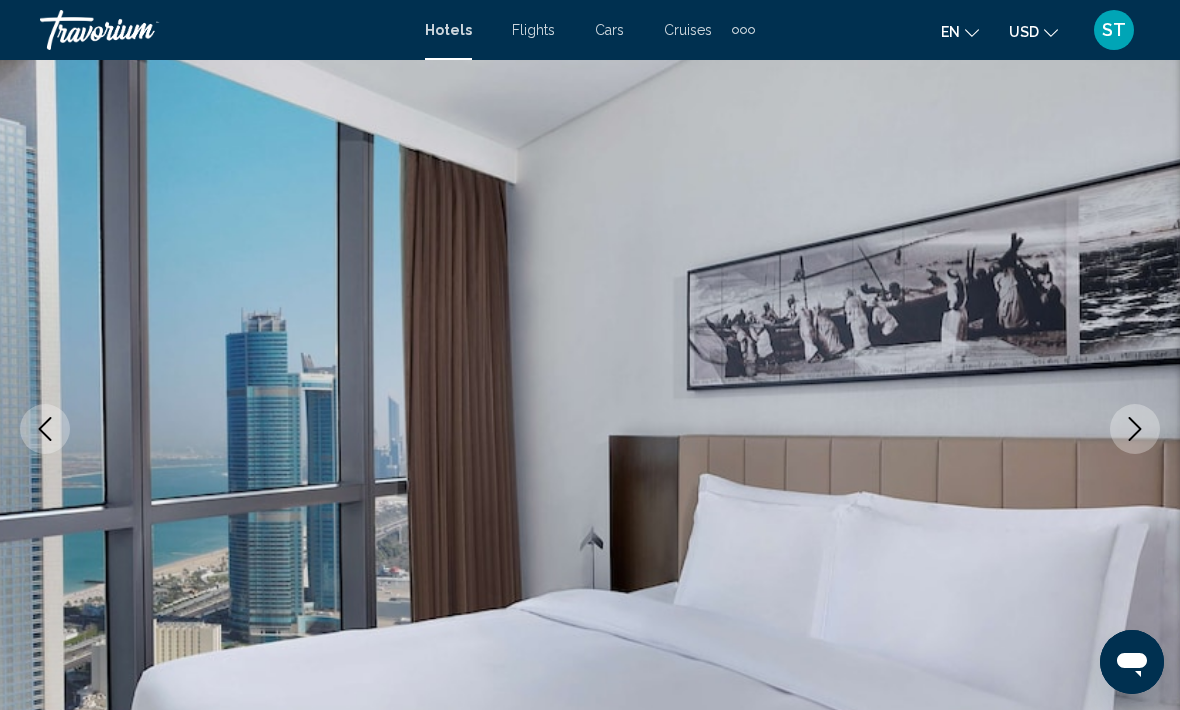 click at bounding box center (1135, 429) 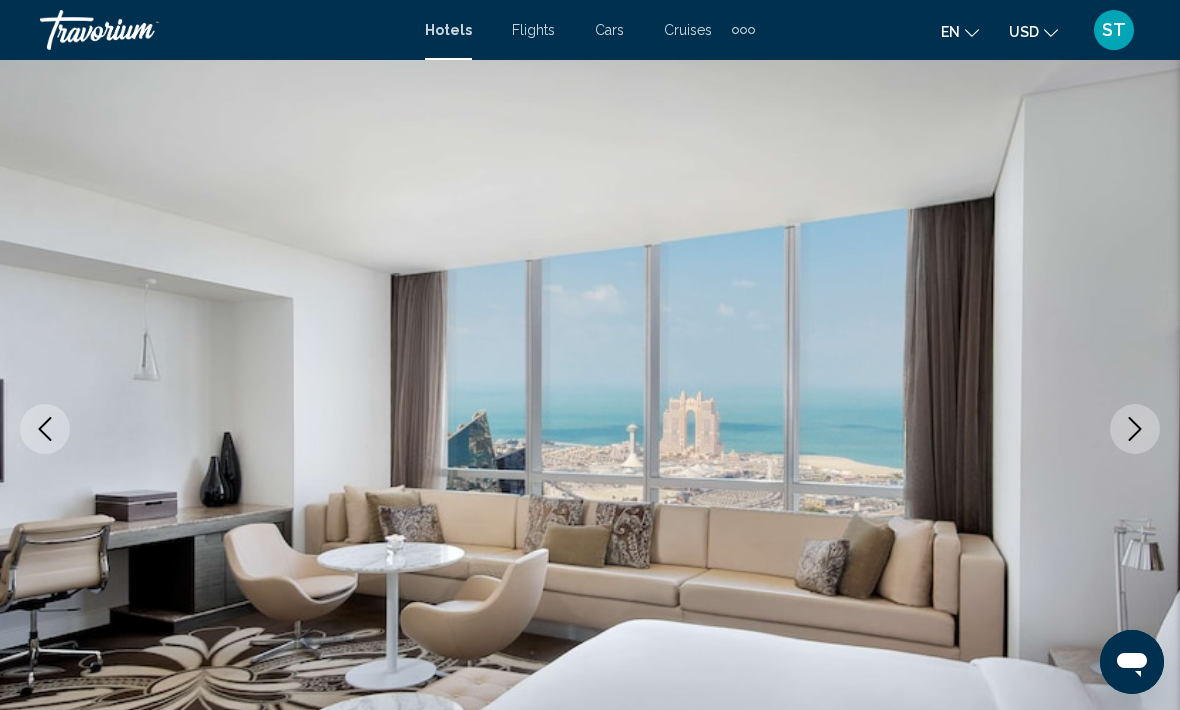 click at bounding box center [1135, 429] 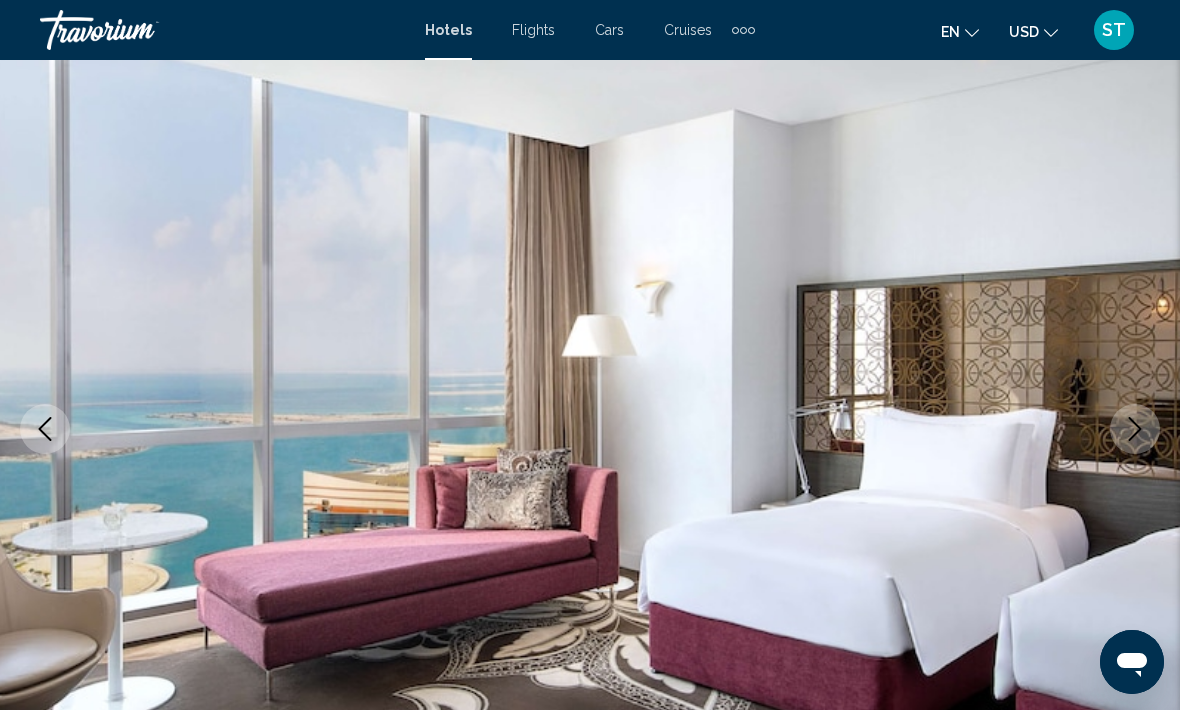 click at bounding box center [1135, 429] 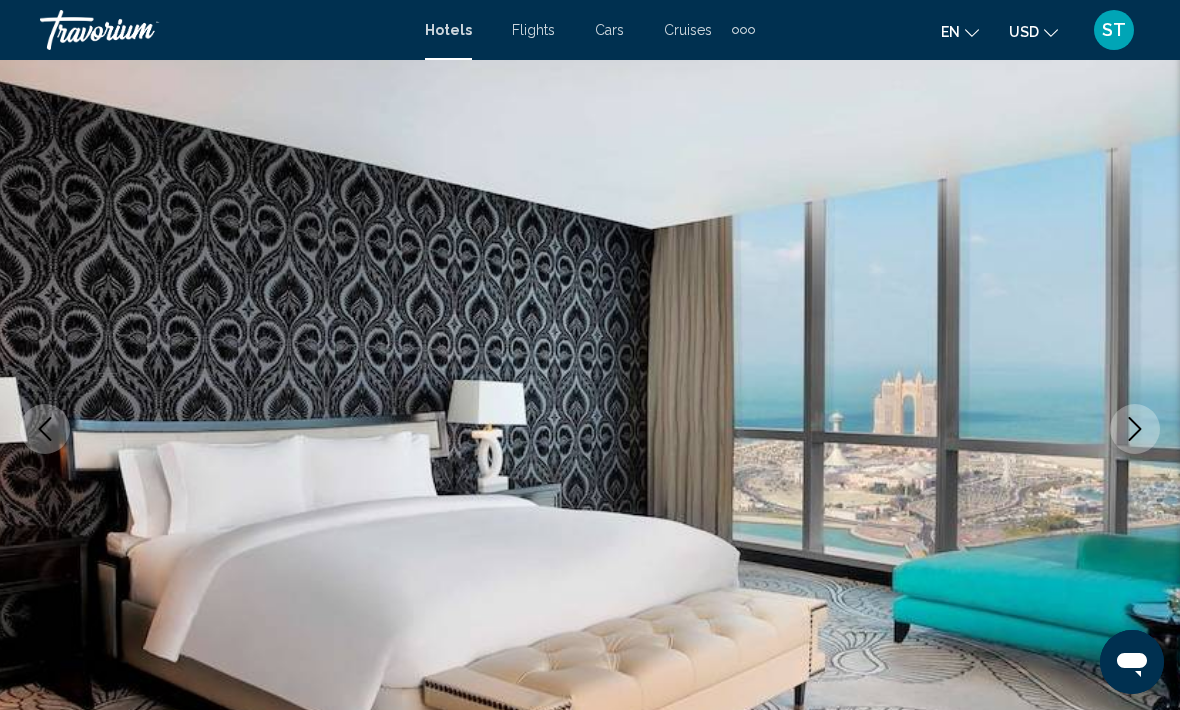 click at bounding box center [1135, 429] 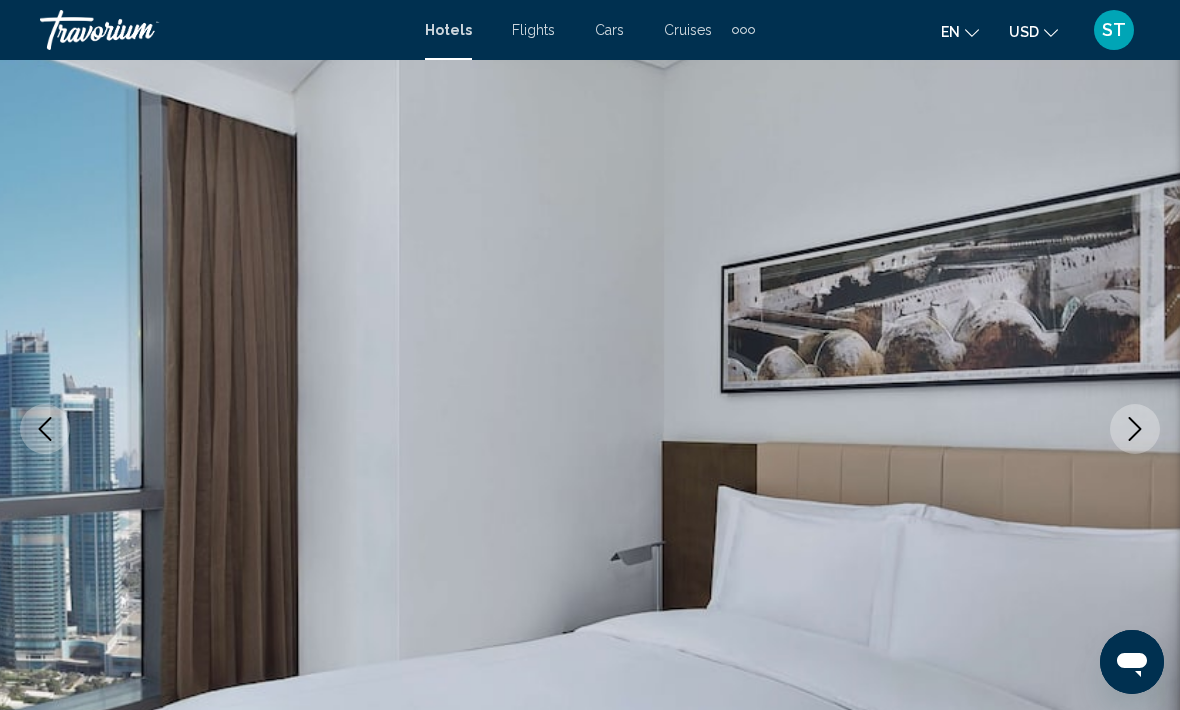 click at bounding box center [590, 429] 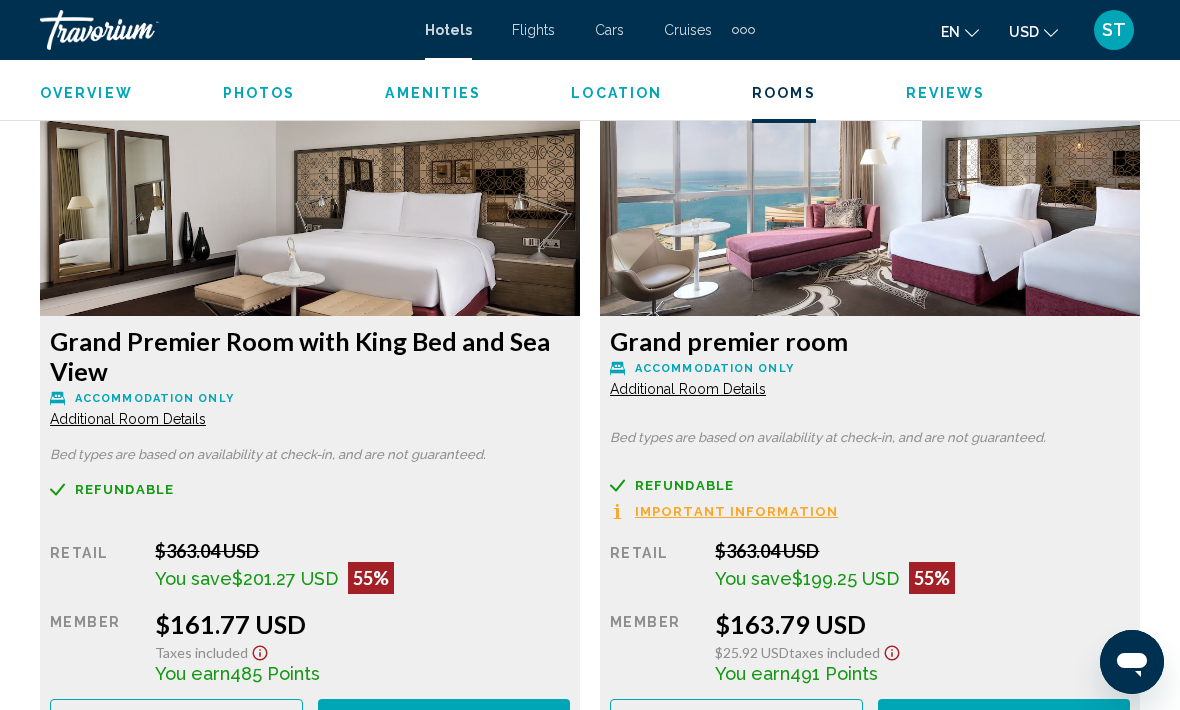 scroll, scrollTop: 3165, scrollLeft: 0, axis: vertical 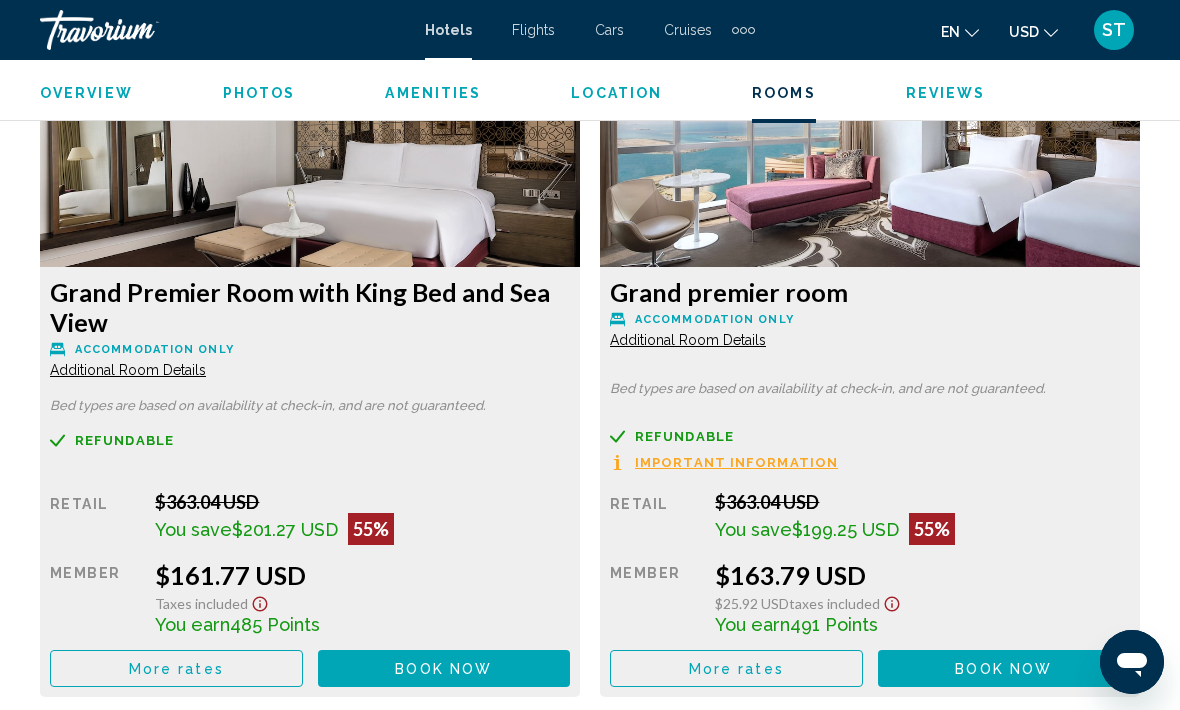 click on "More rates" at bounding box center [176, 669] 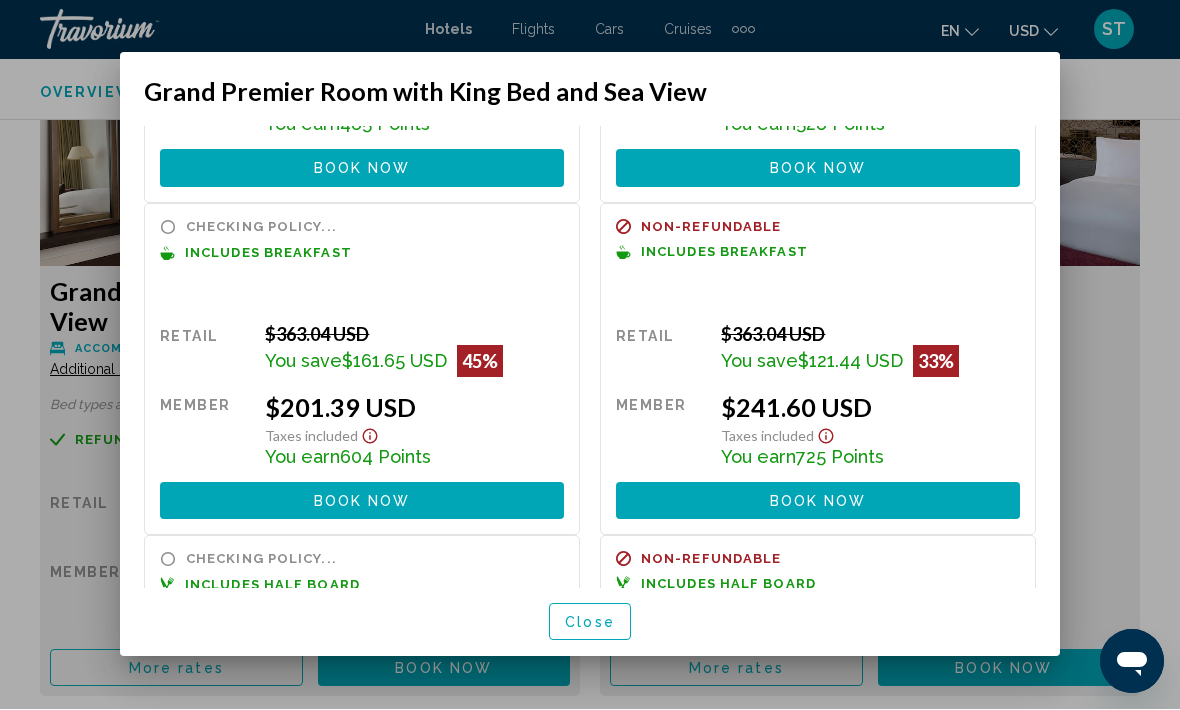 scroll, scrollTop: 314, scrollLeft: 0, axis: vertical 